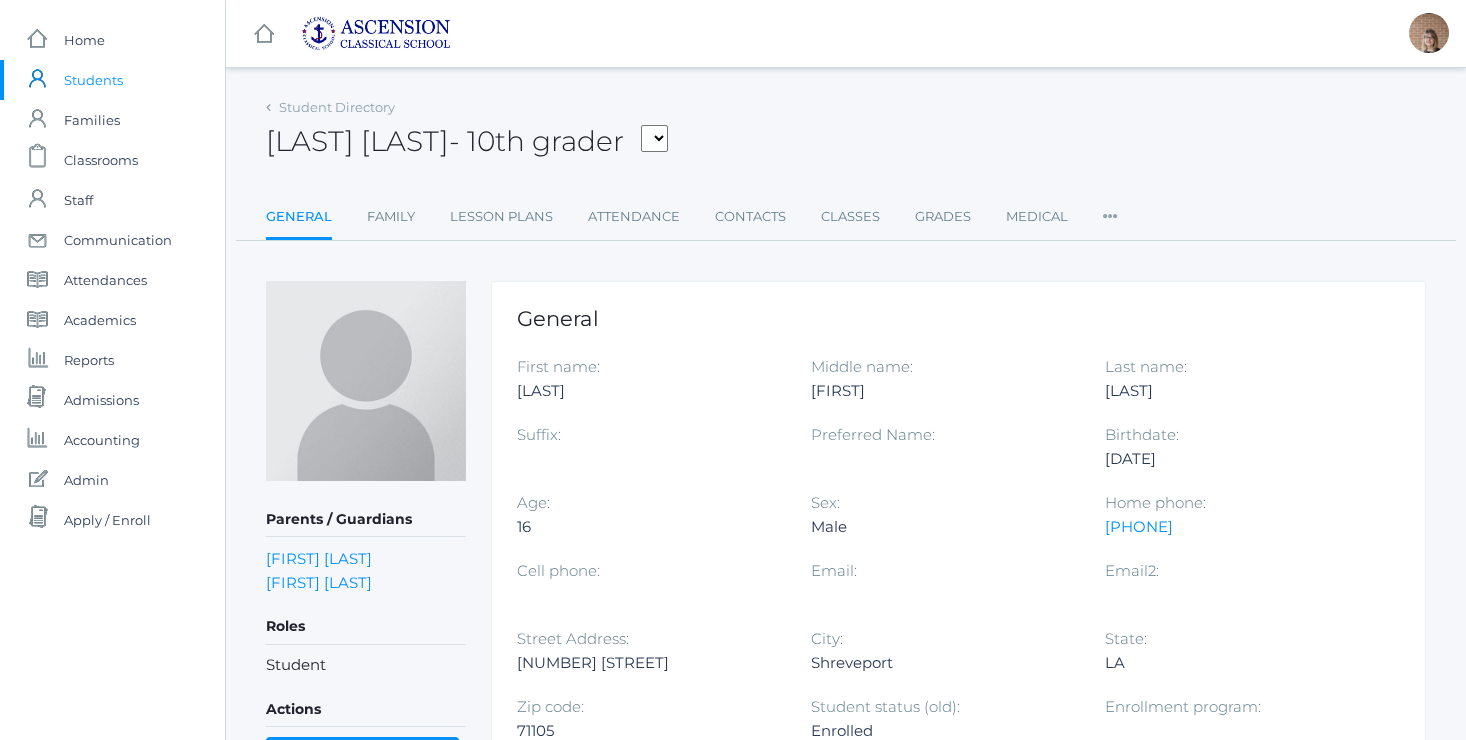 scroll, scrollTop: 0, scrollLeft: 0, axis: both 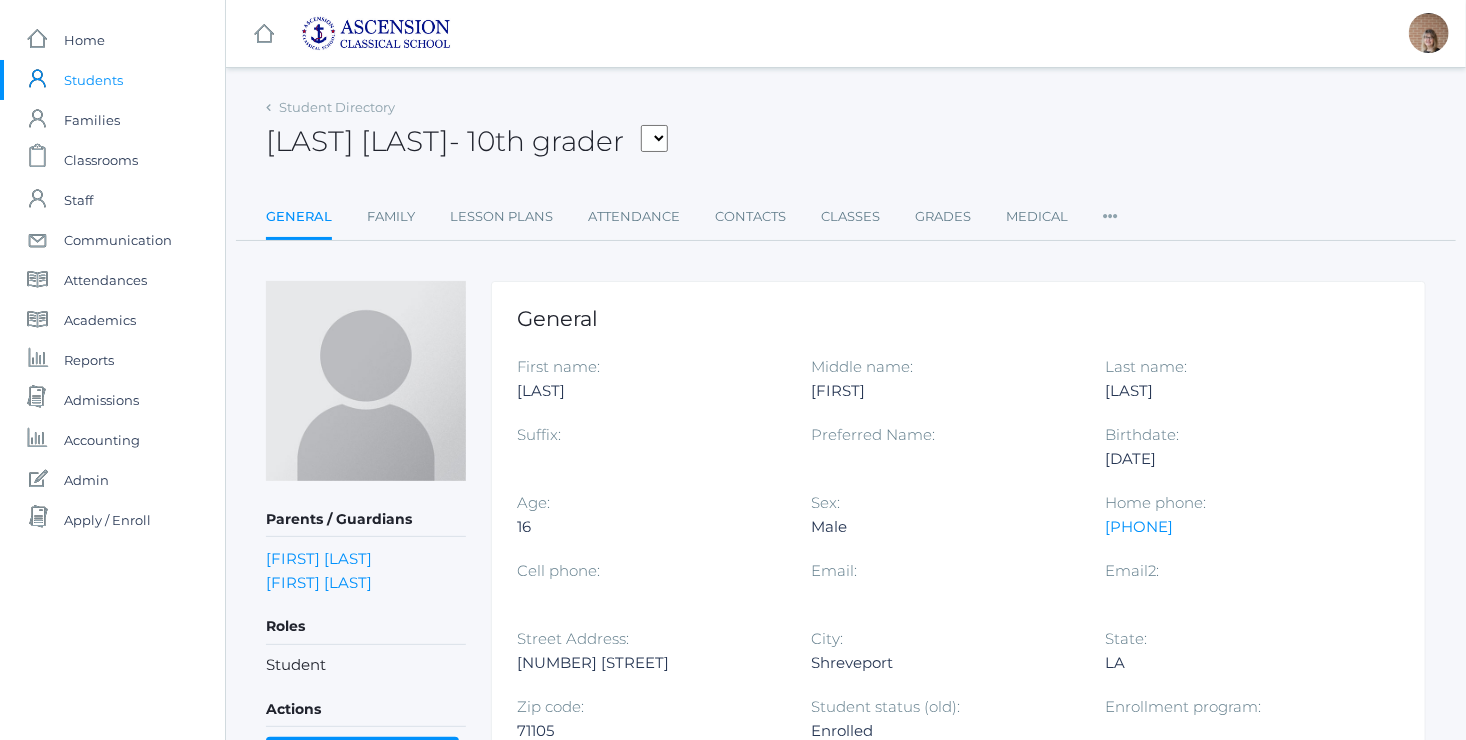 click on "Students" at bounding box center (93, 80) 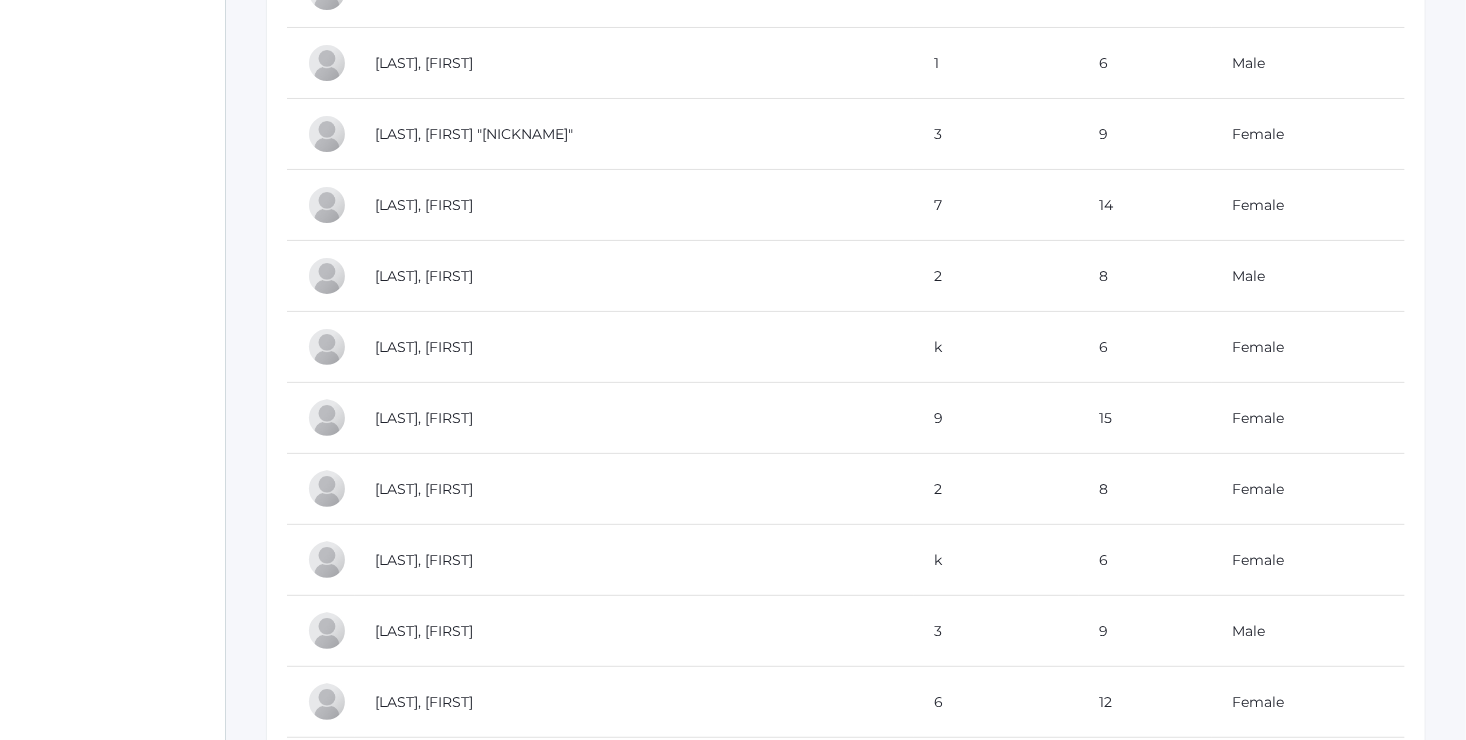 scroll, scrollTop: 7353, scrollLeft: 0, axis: vertical 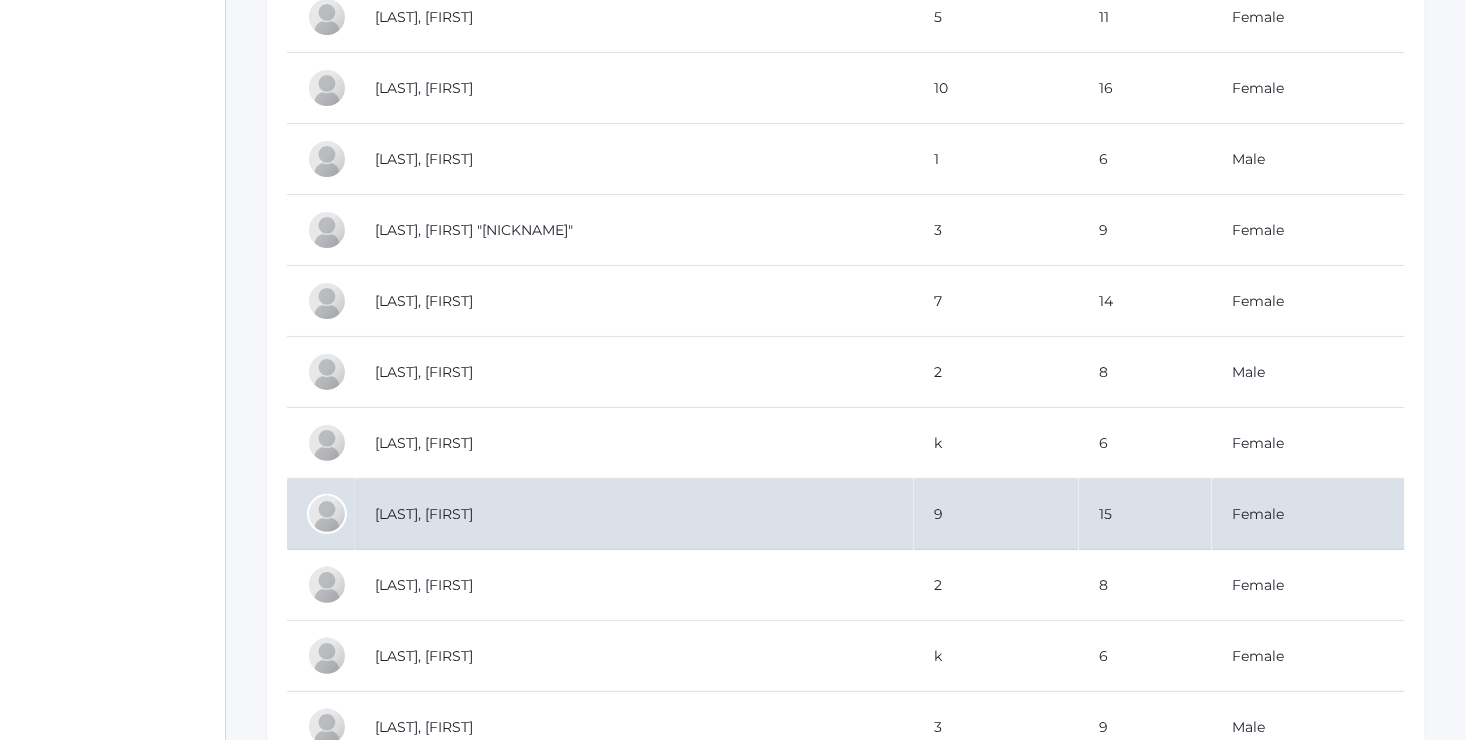 click on "[LAST], [FIRST]" at bounding box center (634, 514) 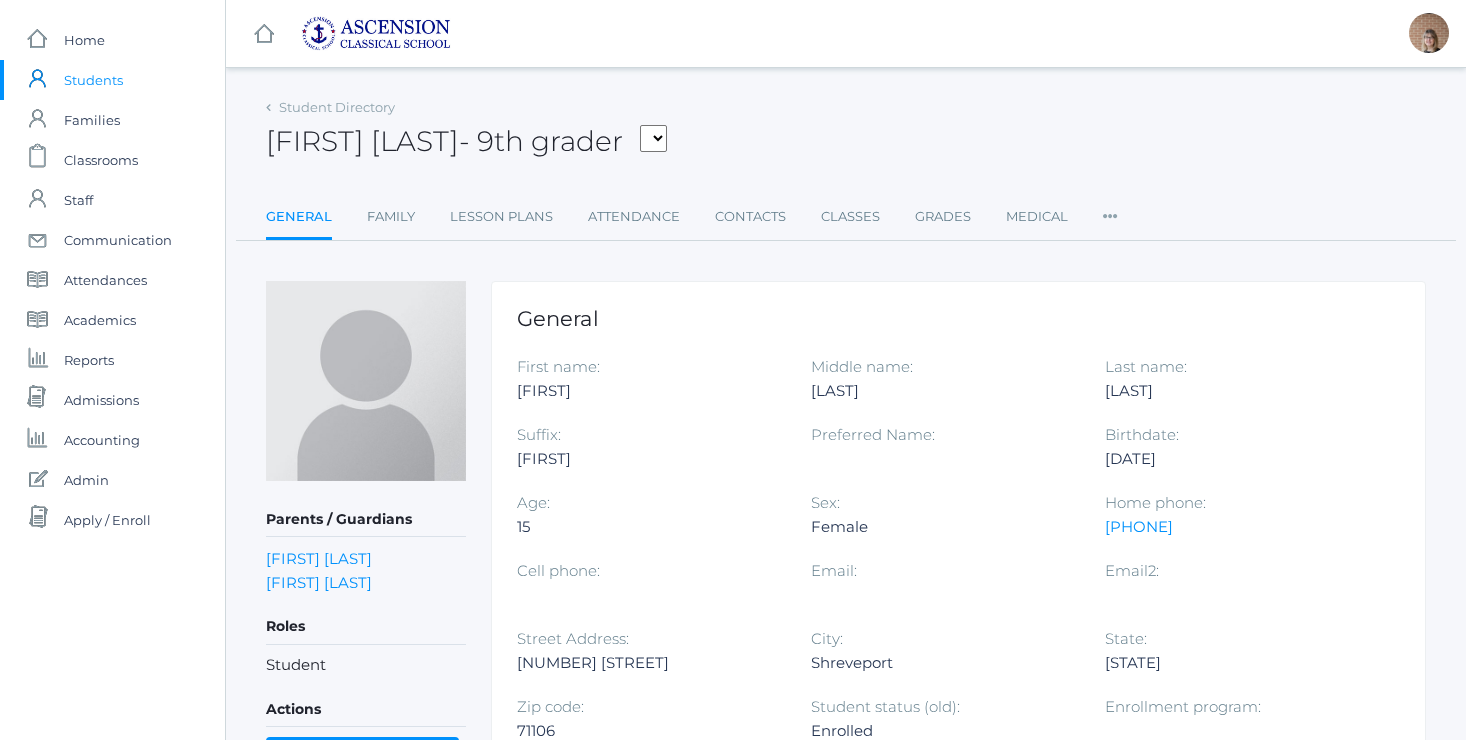 scroll, scrollTop: 0, scrollLeft: 0, axis: both 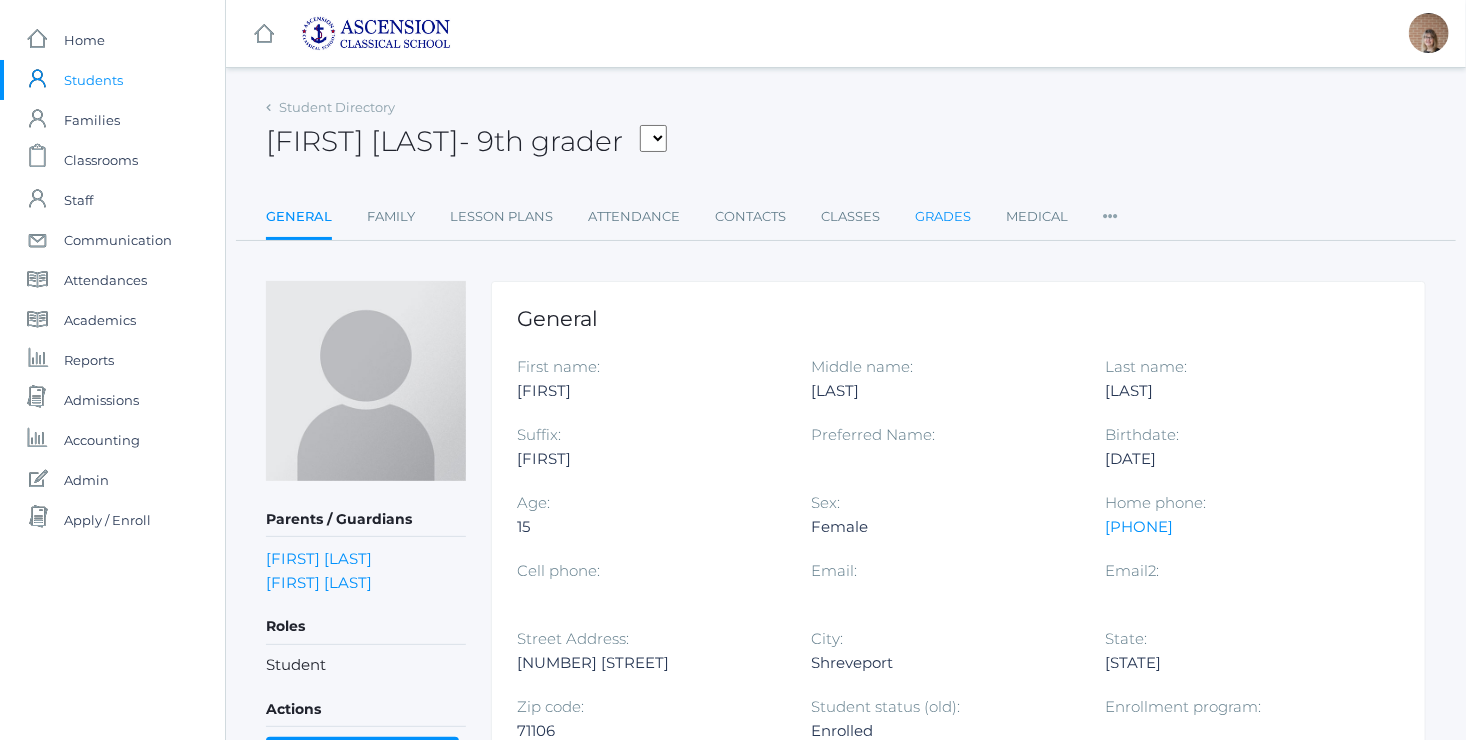 click on "Grades" at bounding box center (943, 217) 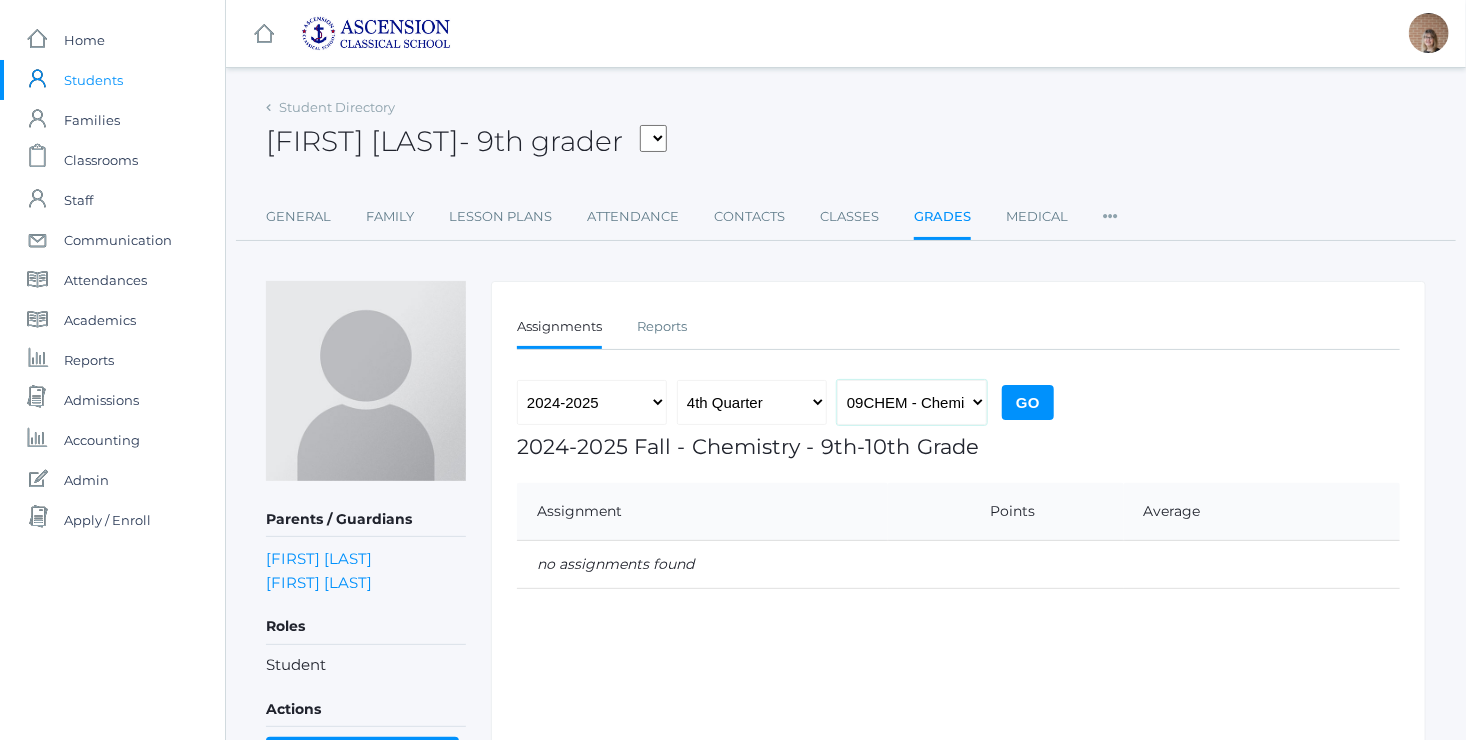 click on "09CHEM - Chemistry  9th-10th Grade
09ENG - English 1
09GEO - Geometry 9th-10th Geometry
09HOME - Homeroom-9
09LAT - Latin II 9th-10th Grade
MUSICRHET - Musicianship/Choir  9th/10th Grade
PERHET - Physical Education 9th/10th  Grade
10THEO - Theology II 10th Grade
09HIS2 - Western Civilization
09LWH - World Geography 9th-10th Grade" at bounding box center (912, 402) 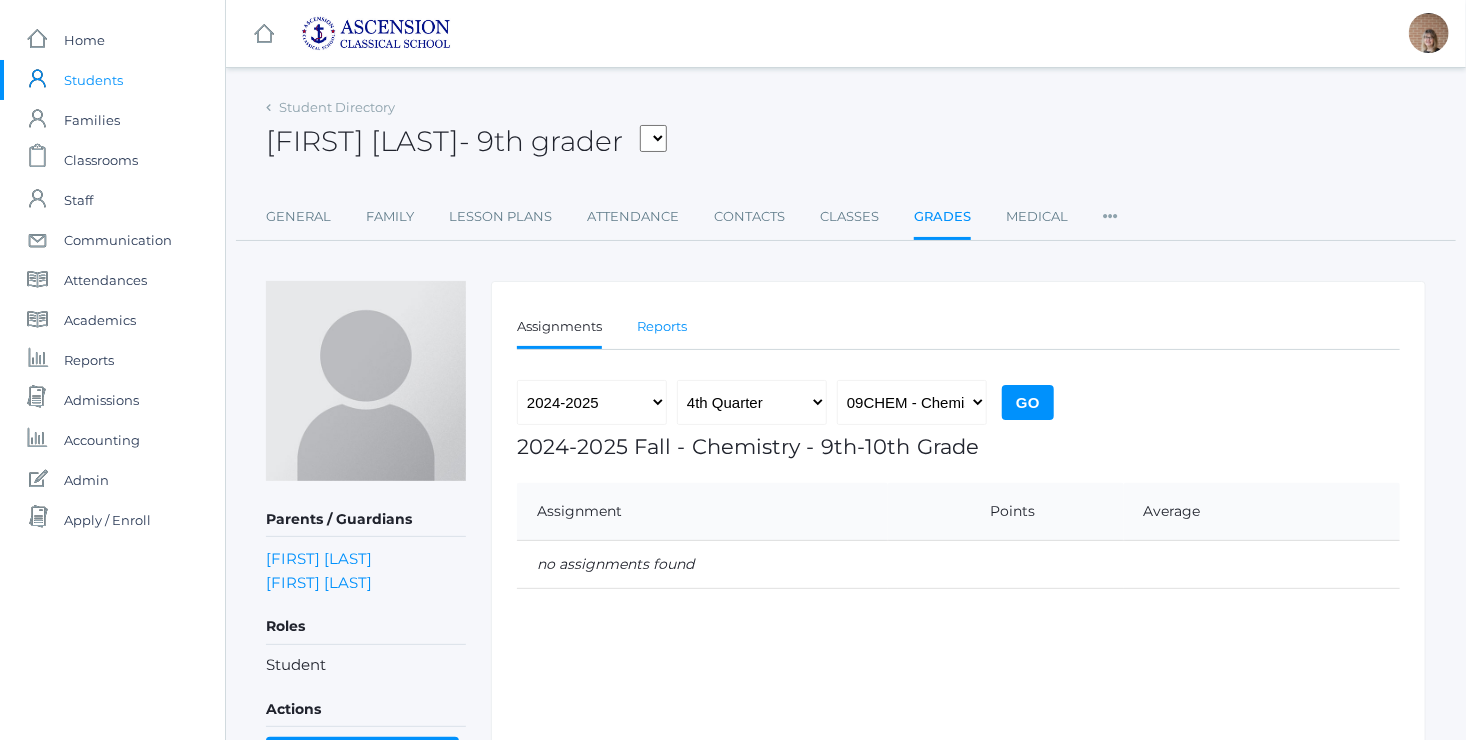 click on "Reports" at bounding box center [662, 327] 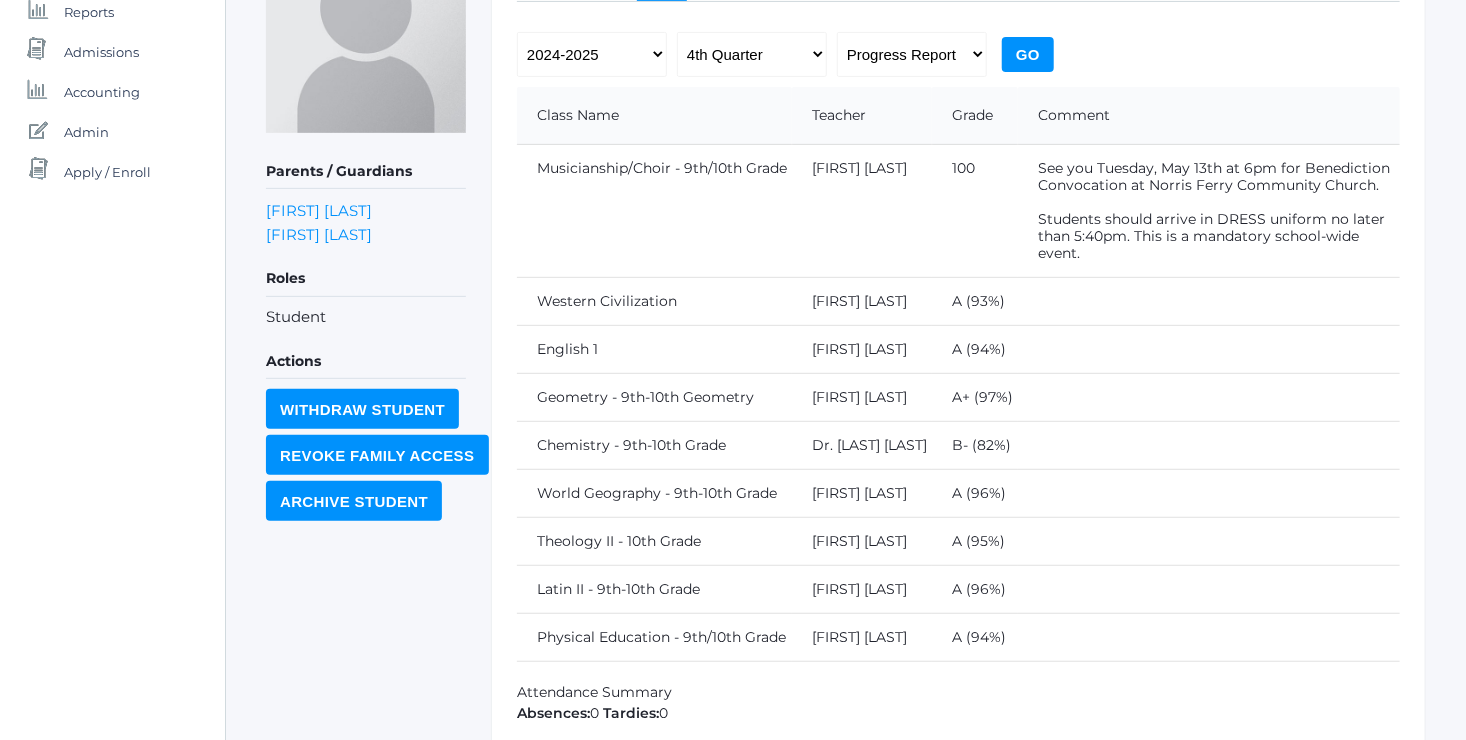 scroll, scrollTop: 373, scrollLeft: 0, axis: vertical 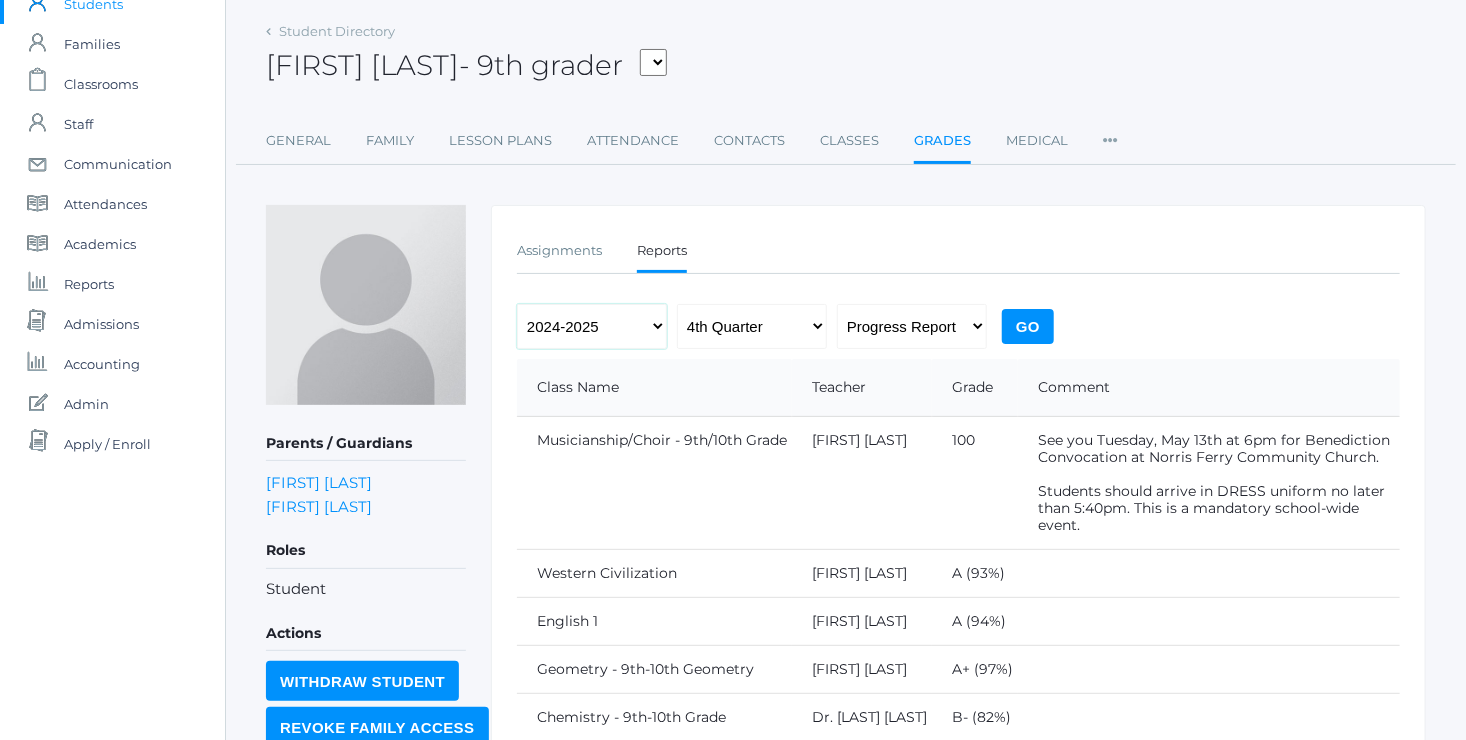 click on "2022-2023
2023-2024
2024-2025" at bounding box center [592, 326] 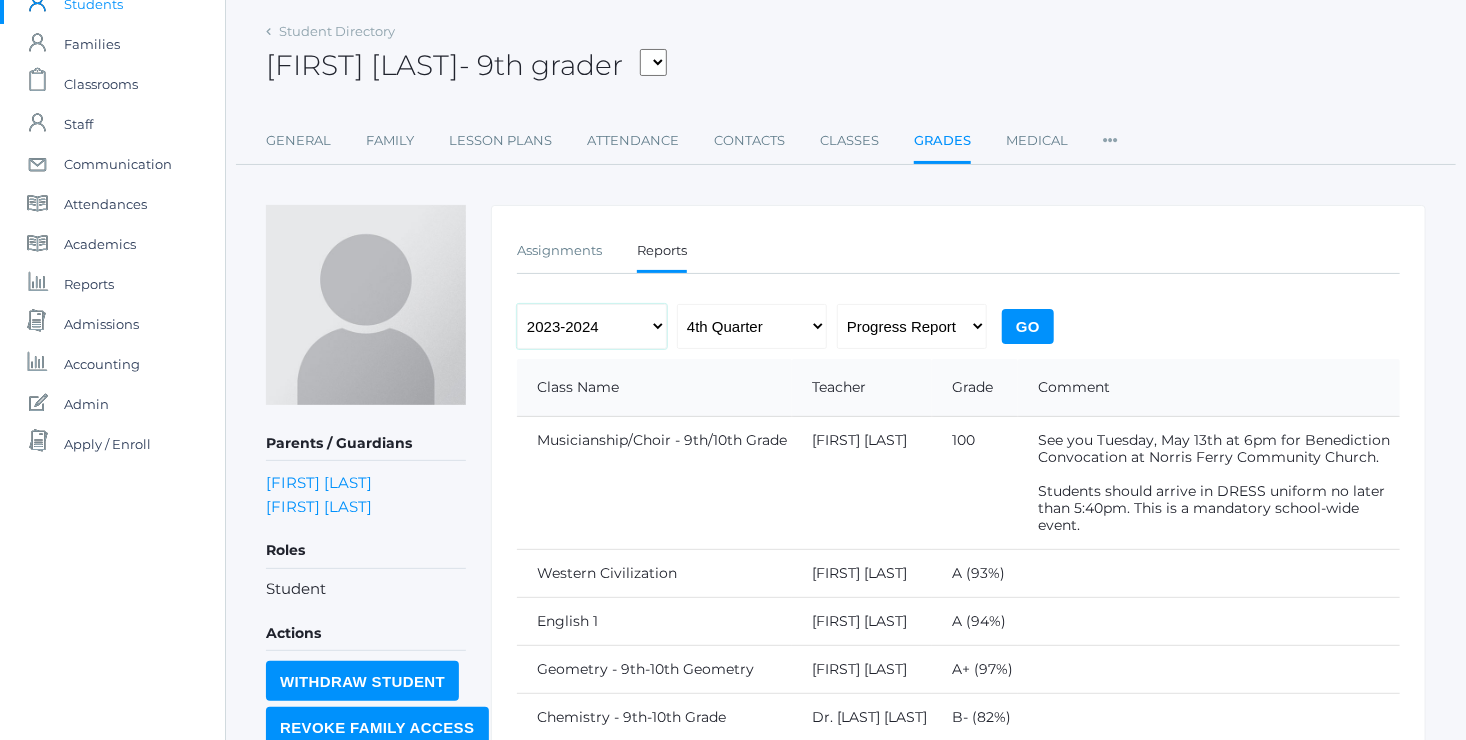 click on "2022-2023
2023-2024
2024-2025" at bounding box center (592, 326) 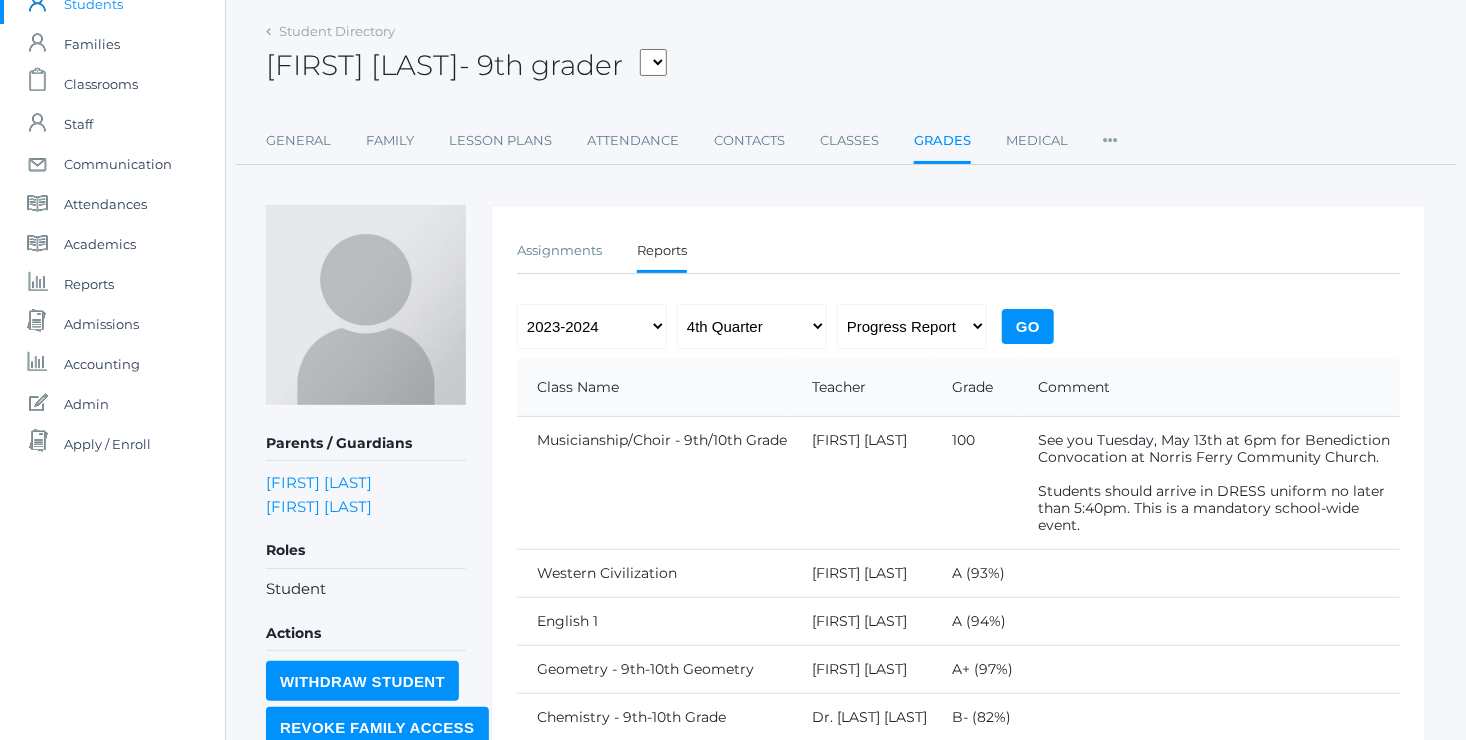 click on "Go" at bounding box center (1028, 326) 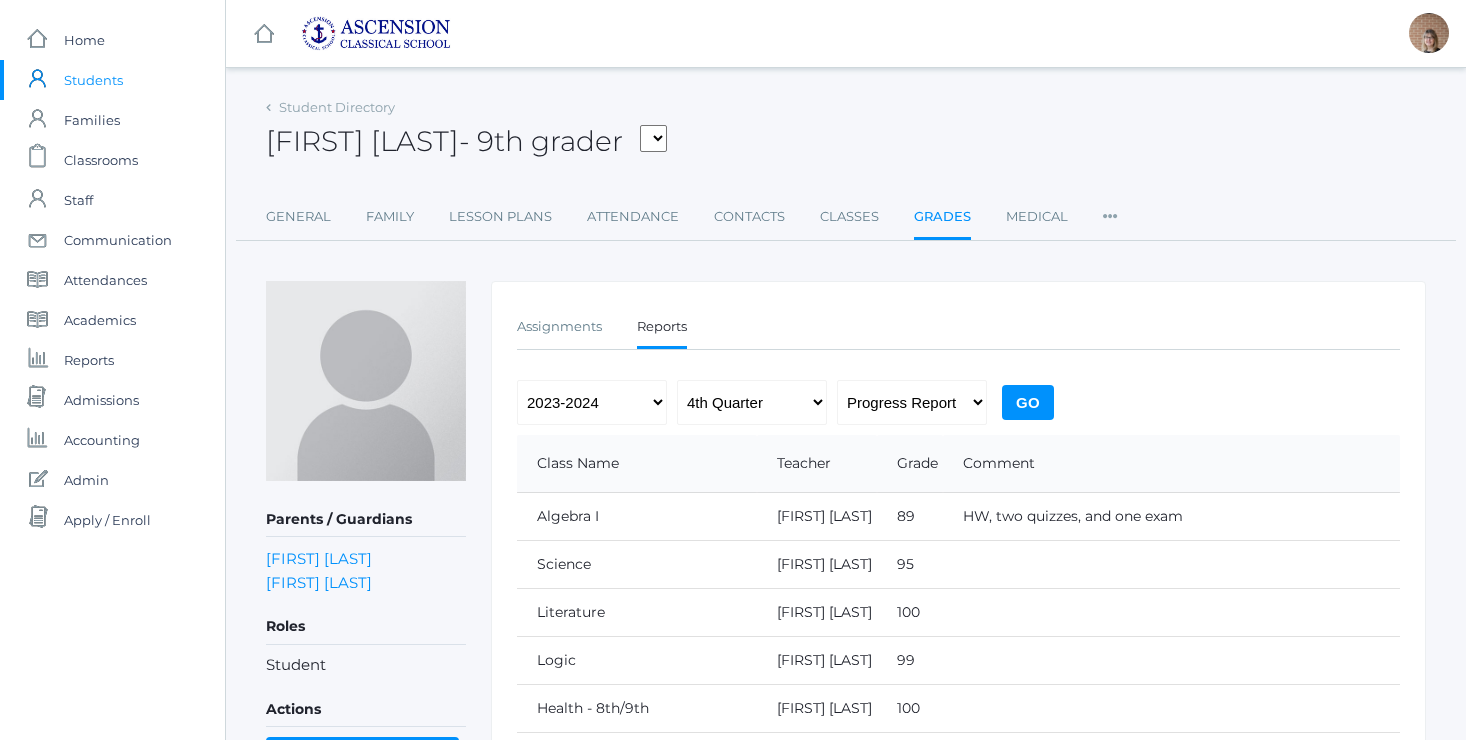 scroll, scrollTop: 0, scrollLeft: 0, axis: both 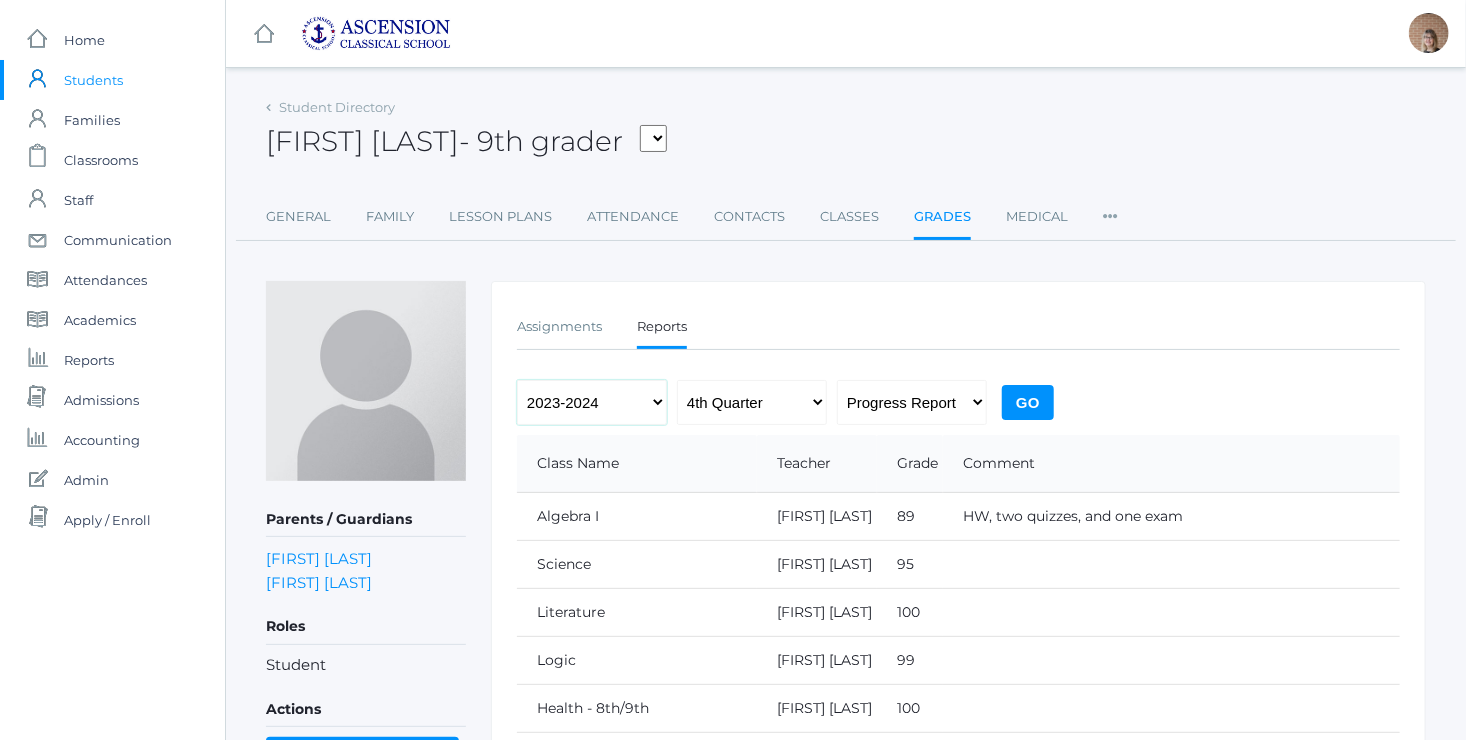 click on "2022-2023
2023-2024
2024-2025" at bounding box center (592, 402) 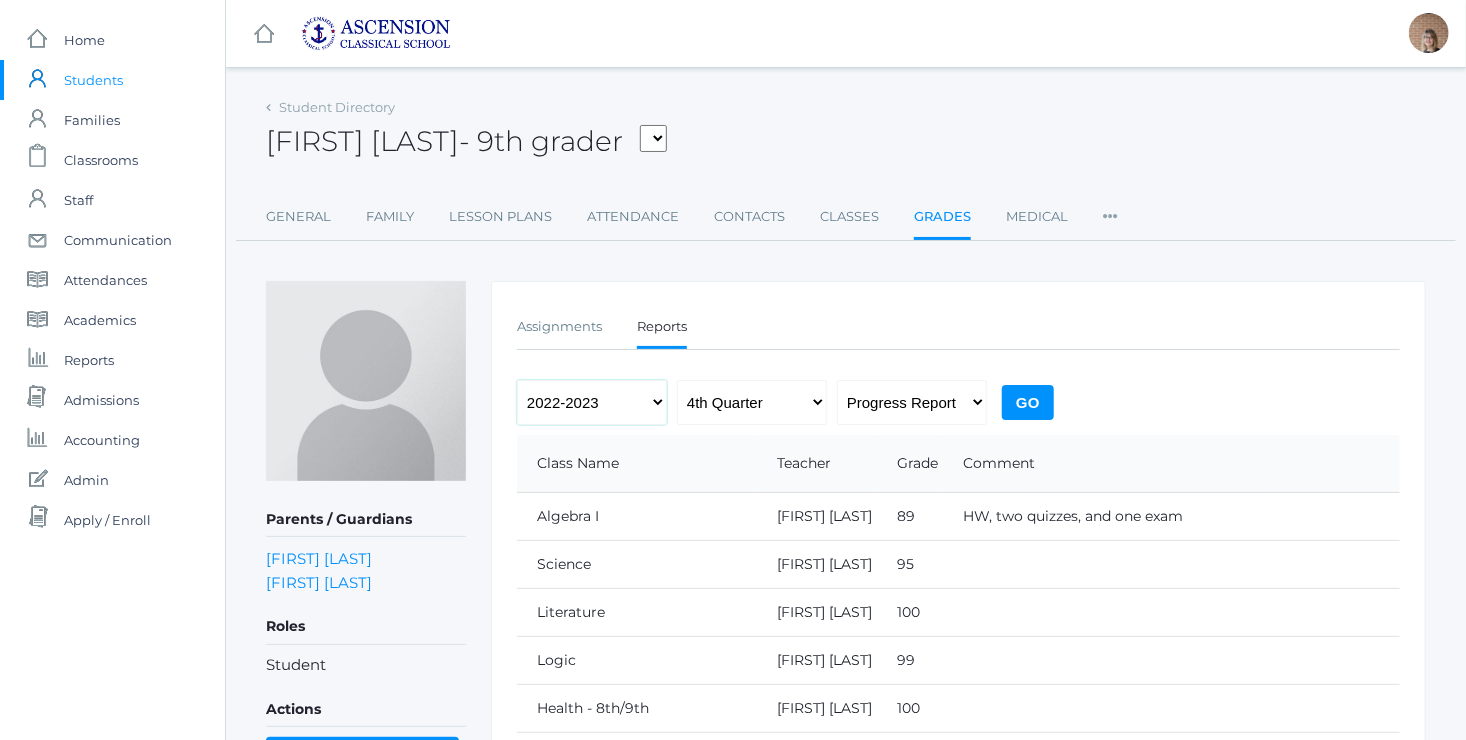 click on "2022-2023
2023-2024
2024-2025" at bounding box center [592, 402] 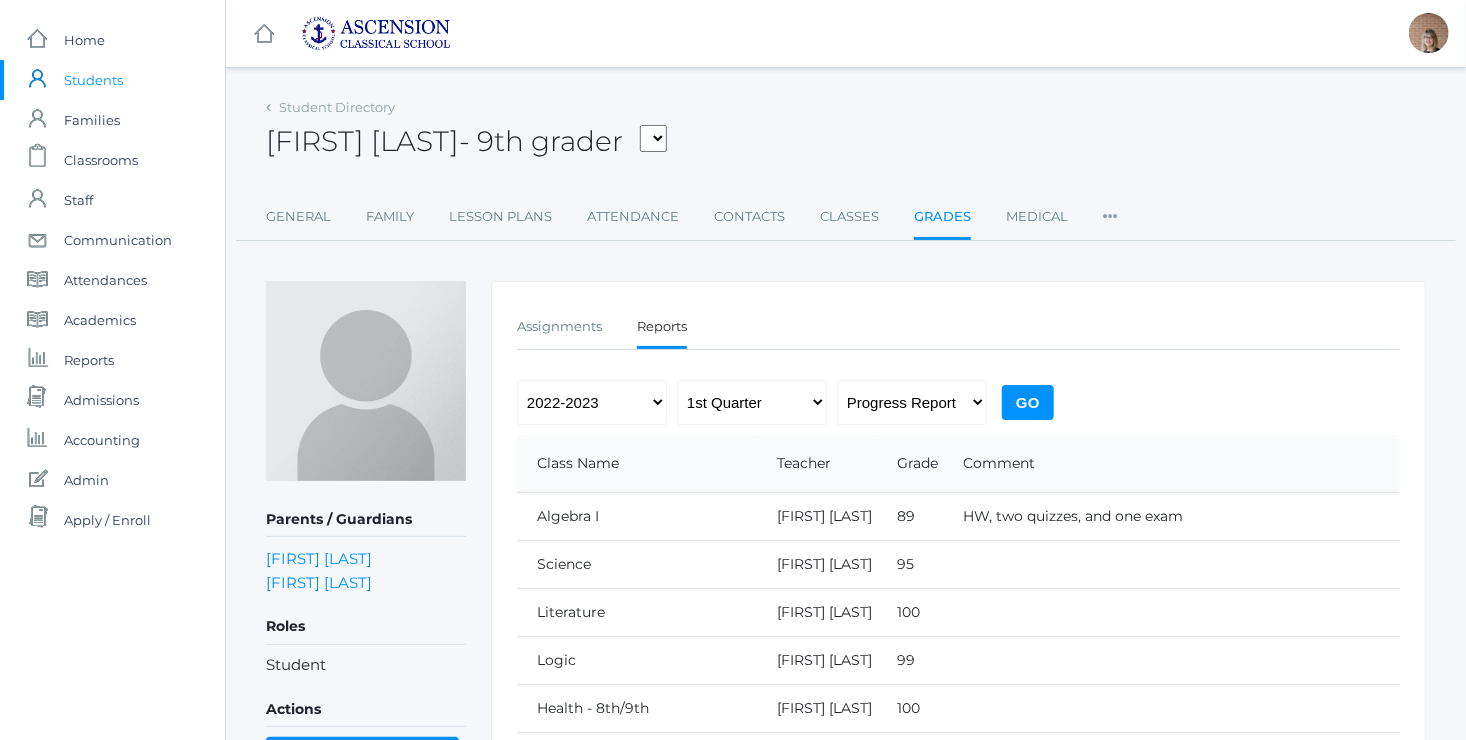 click on "Go" at bounding box center (1028, 402) 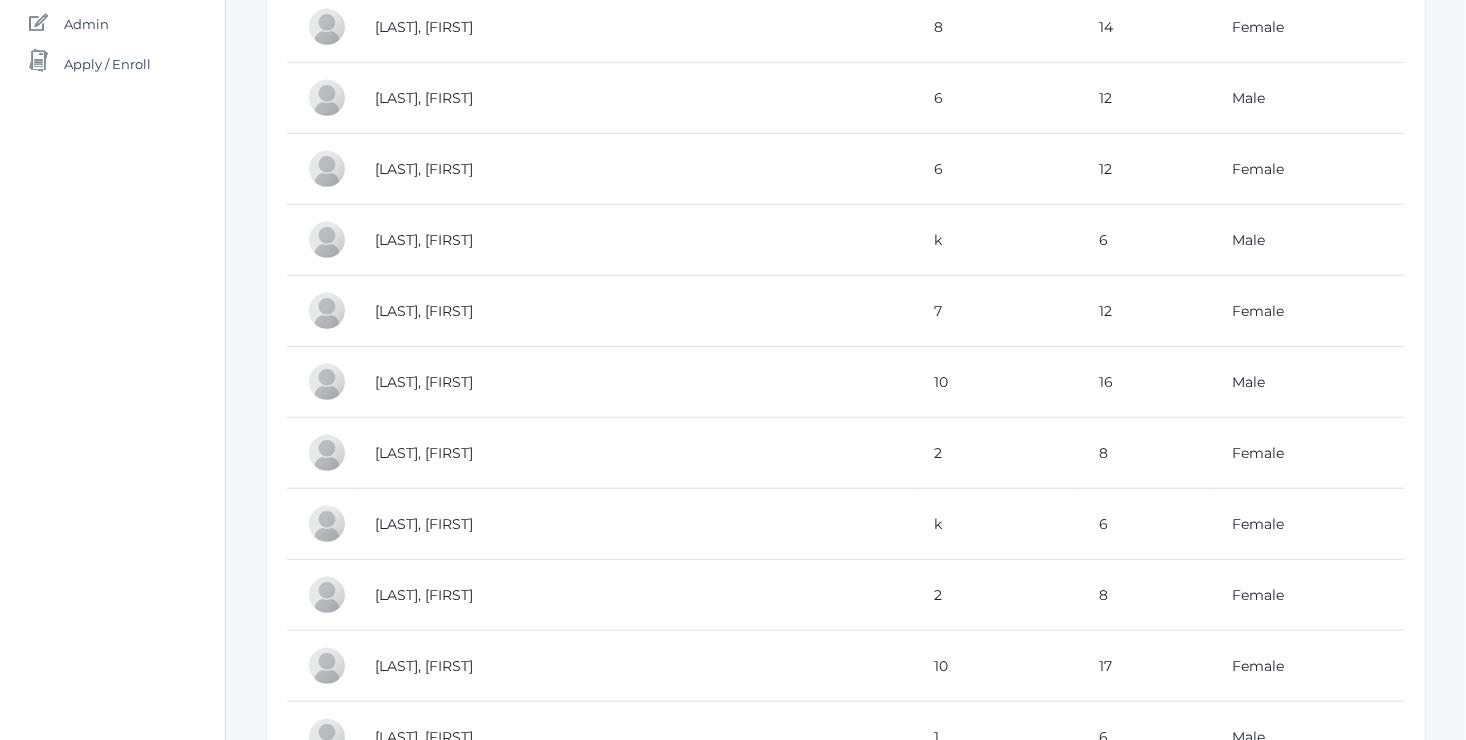 scroll, scrollTop: 480, scrollLeft: 0, axis: vertical 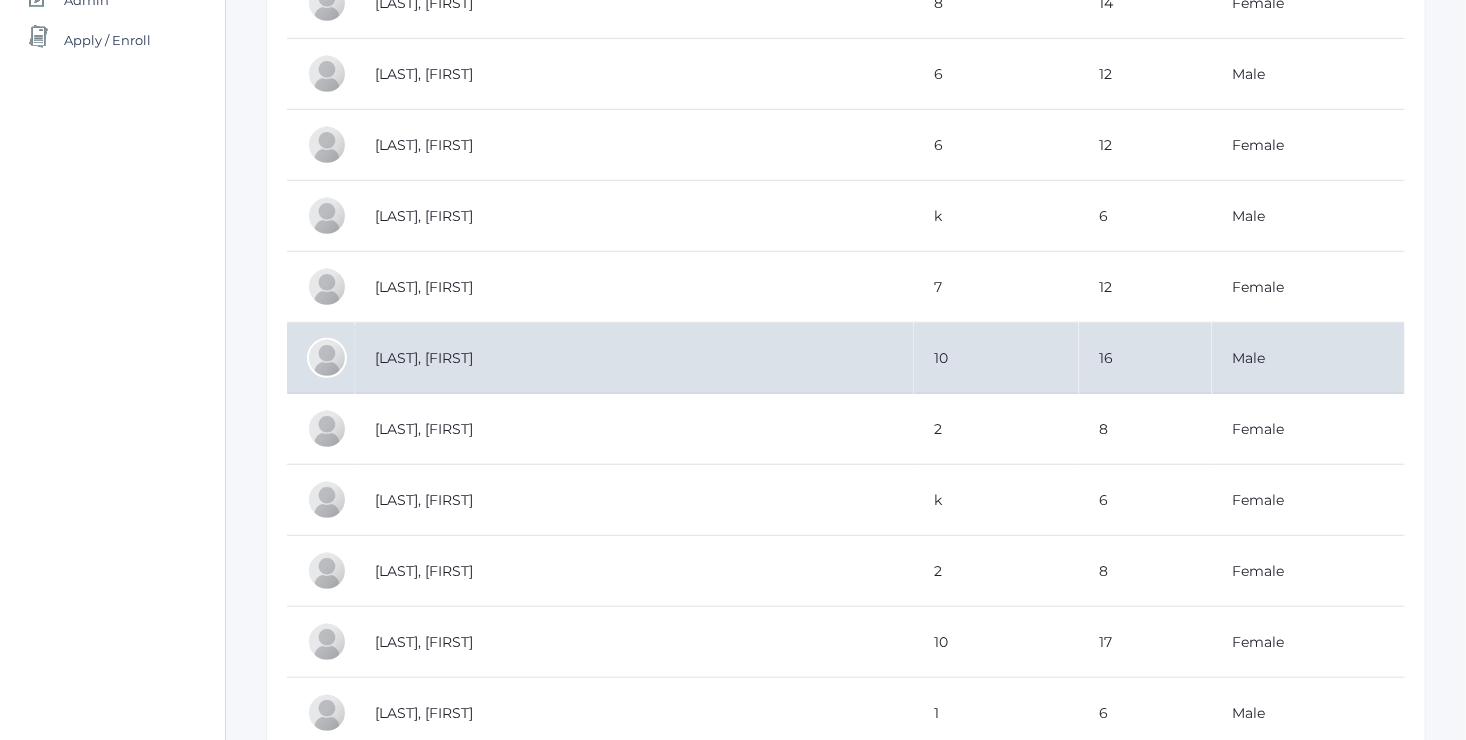 click on "[LAST], [FIRST]" at bounding box center [634, 358] 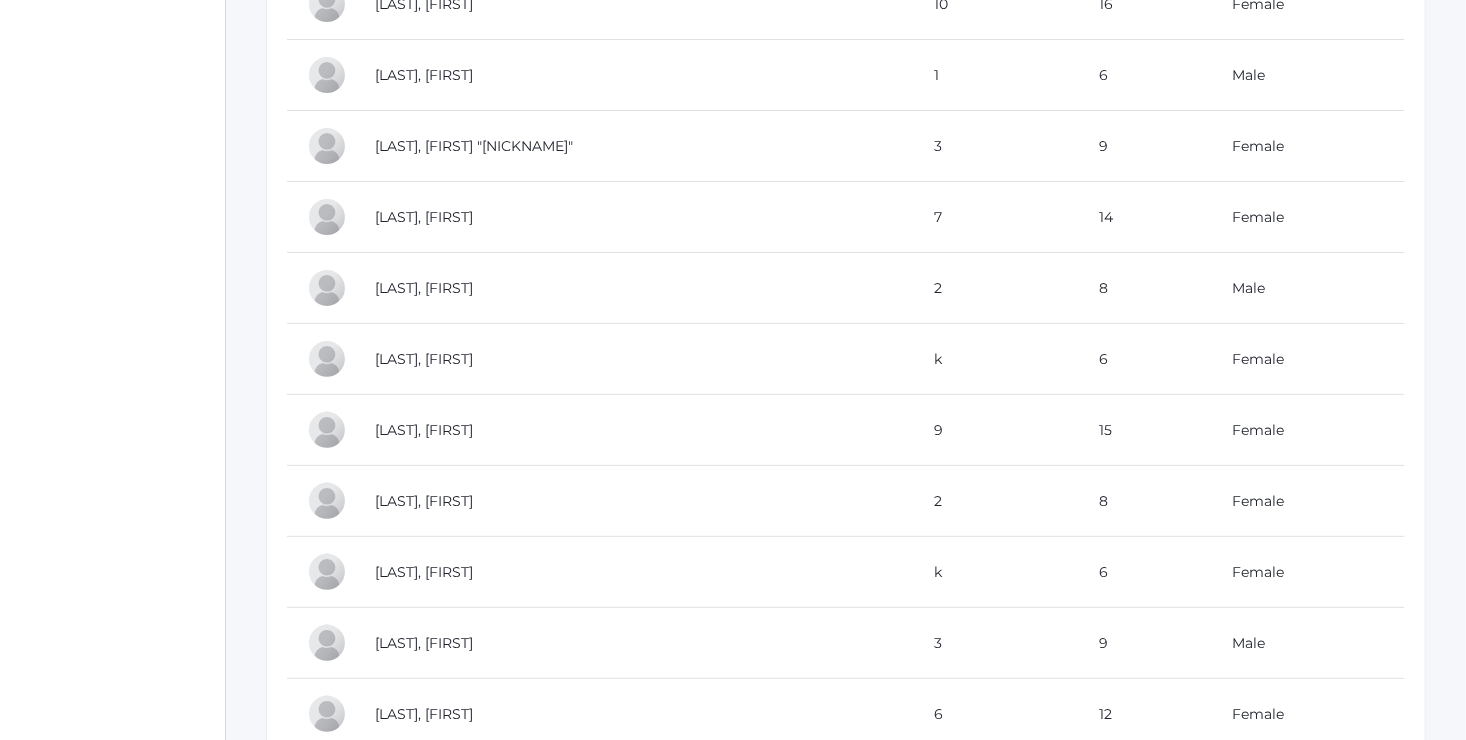 scroll, scrollTop: 7473, scrollLeft: 0, axis: vertical 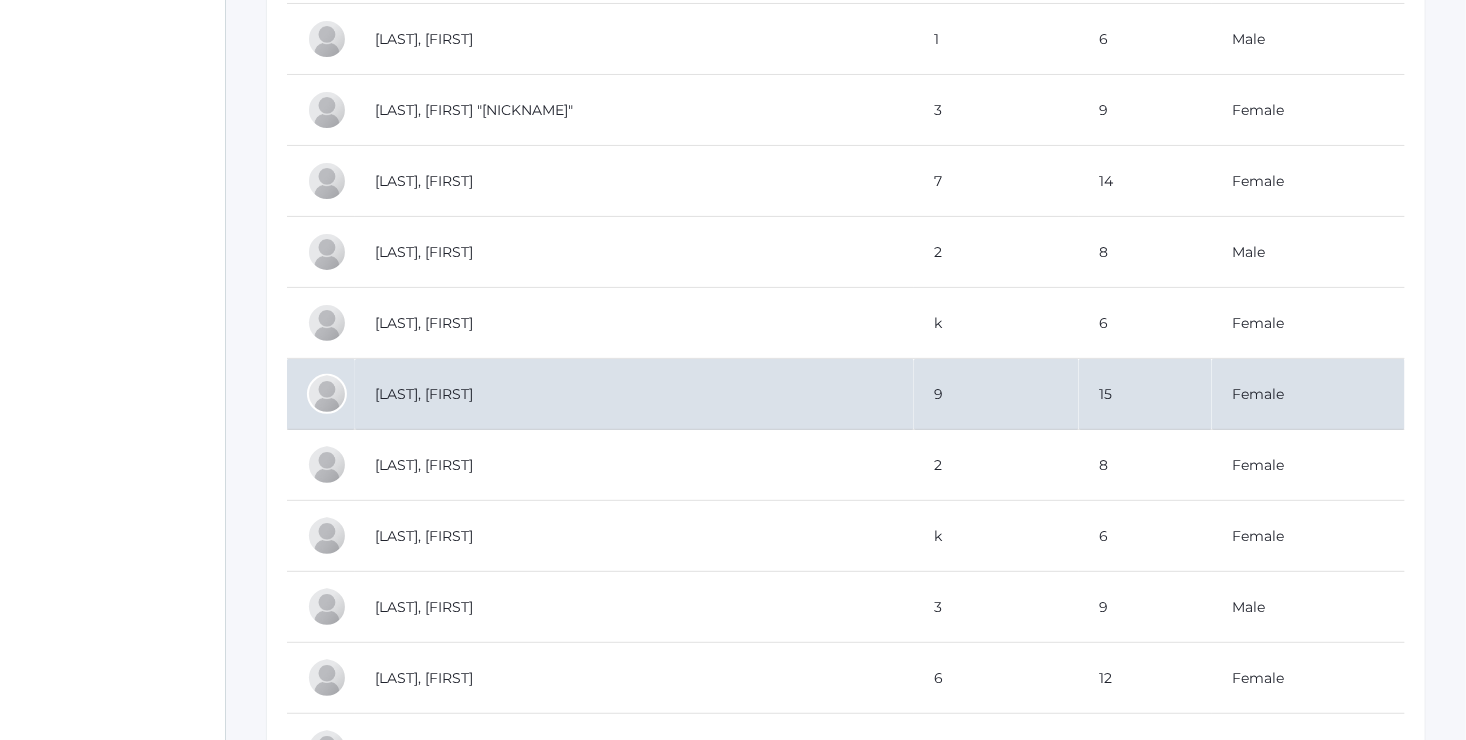click on "Rimmer, Ava" at bounding box center (634, 394) 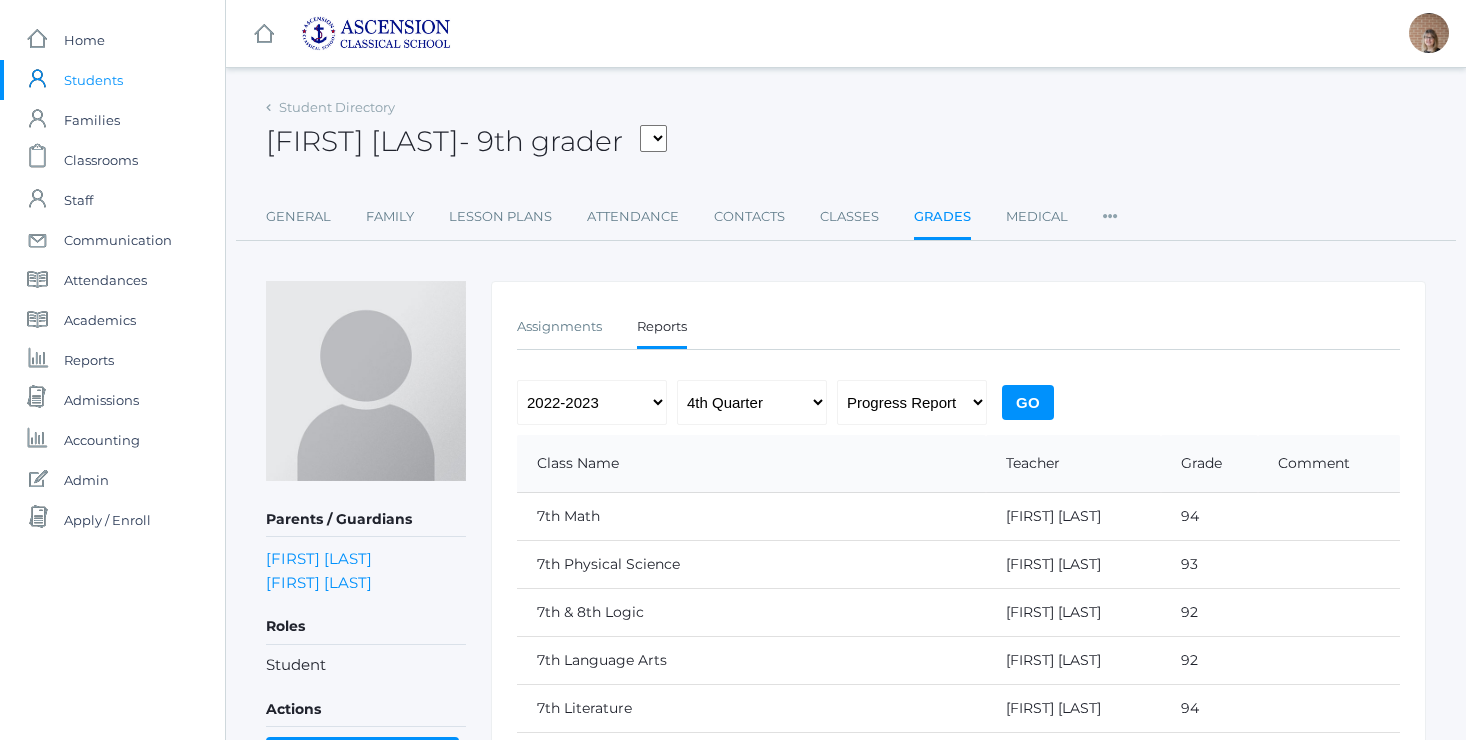 scroll, scrollTop: 0, scrollLeft: 0, axis: both 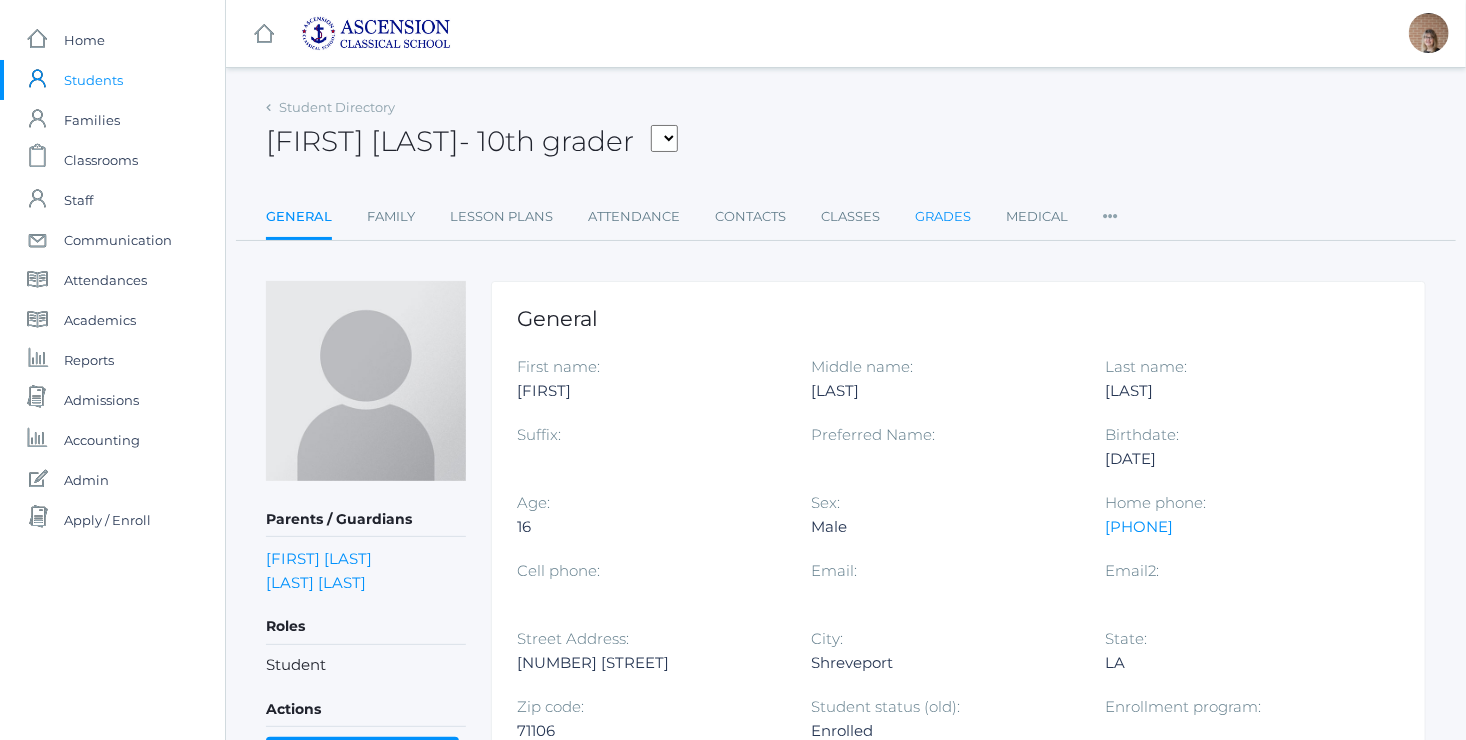click on "Grades" at bounding box center [943, 217] 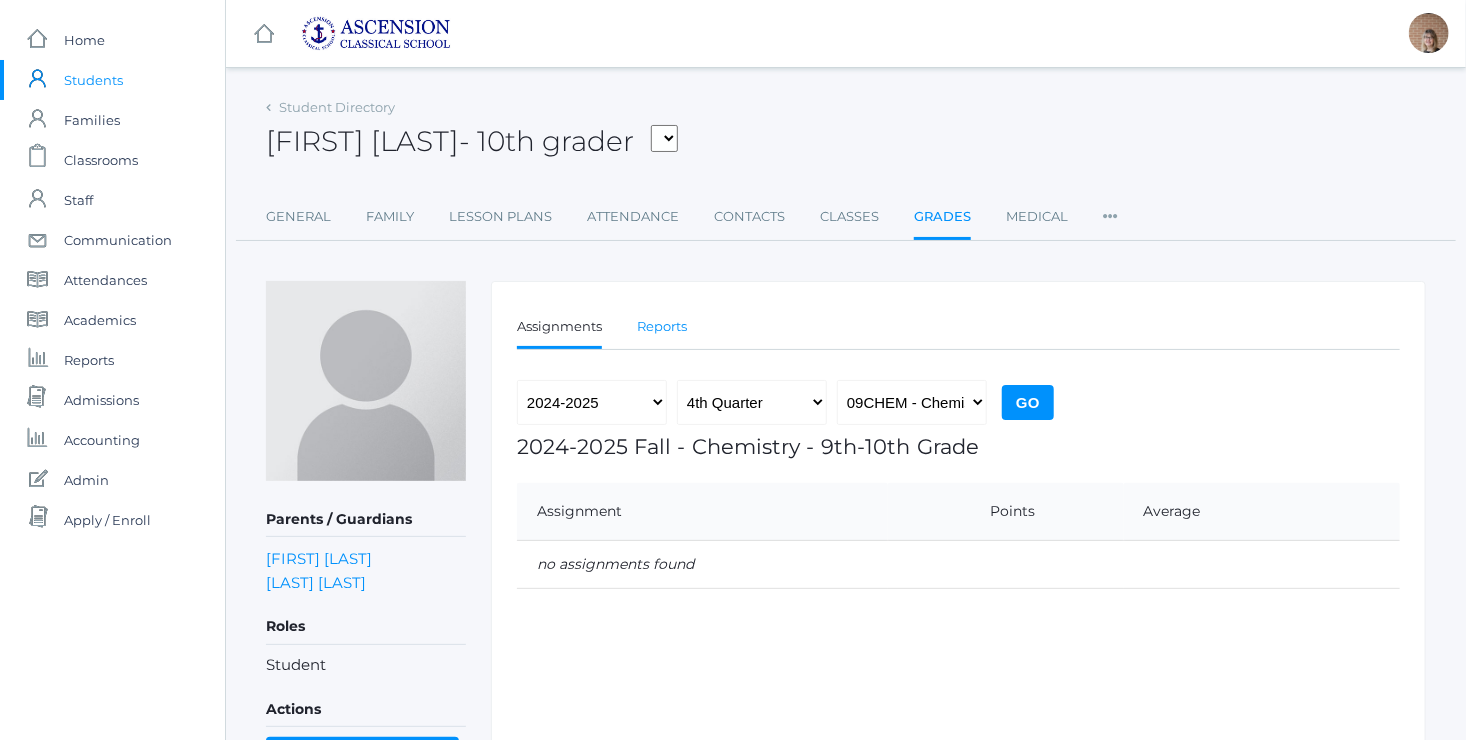 click on "Reports" at bounding box center (662, 327) 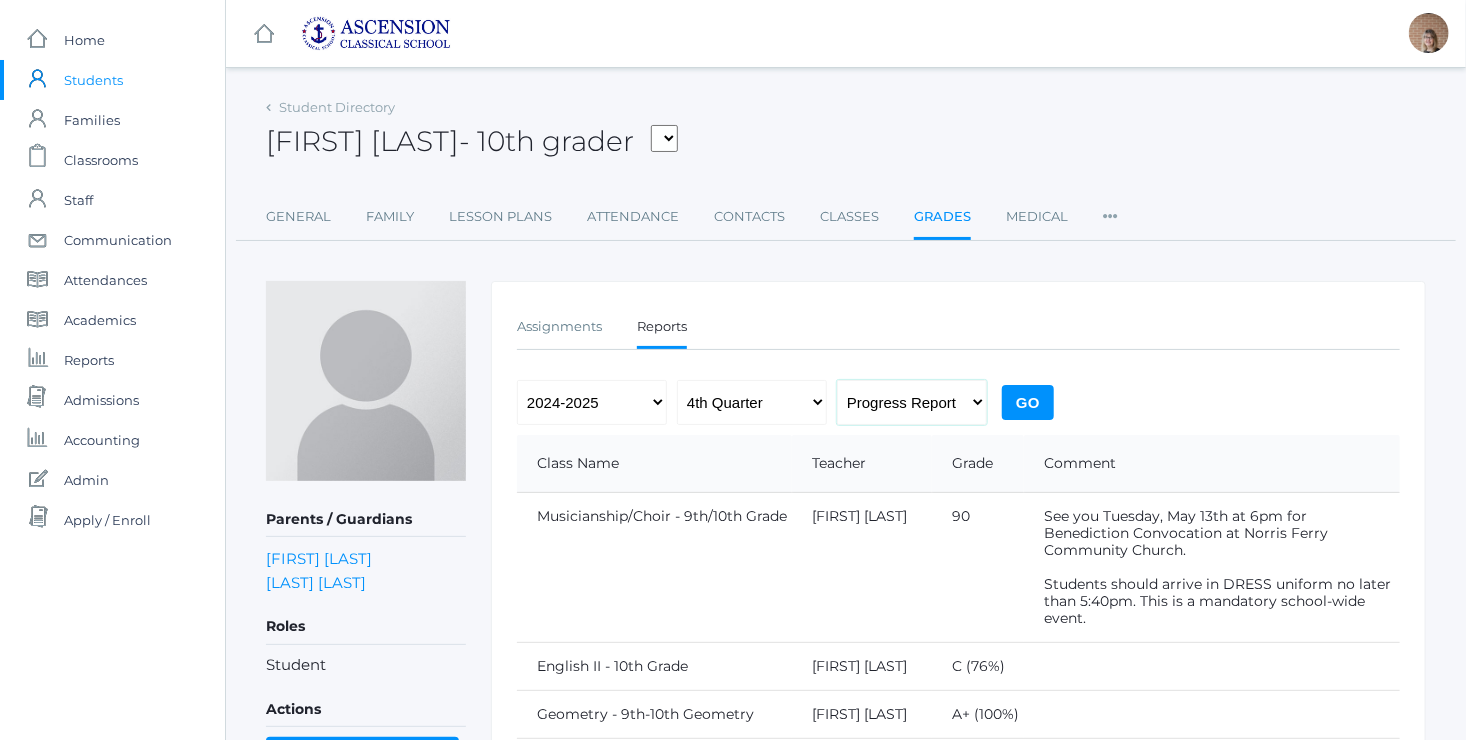 click on "Progress Report
Report Card" at bounding box center [912, 402] 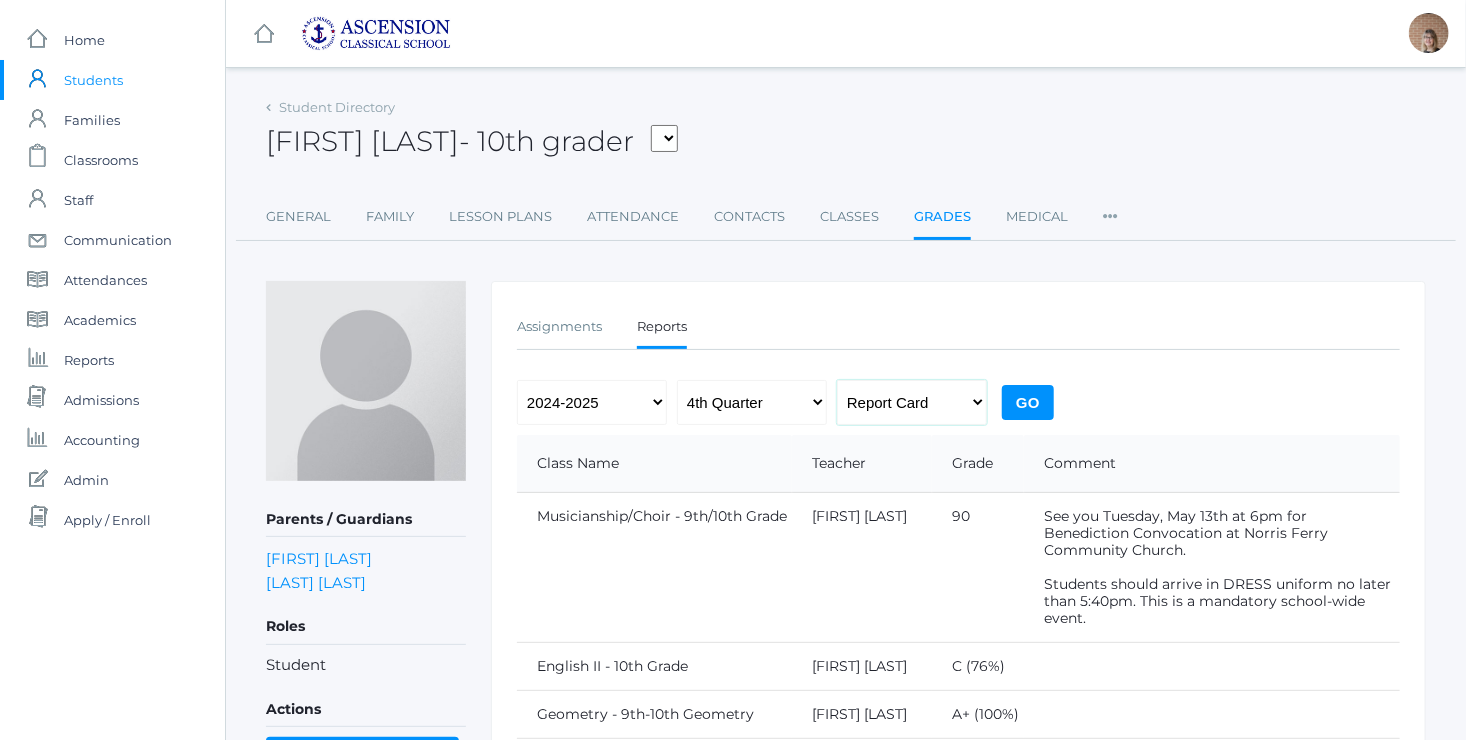 click on "Progress Report
Report Card" at bounding box center [912, 402] 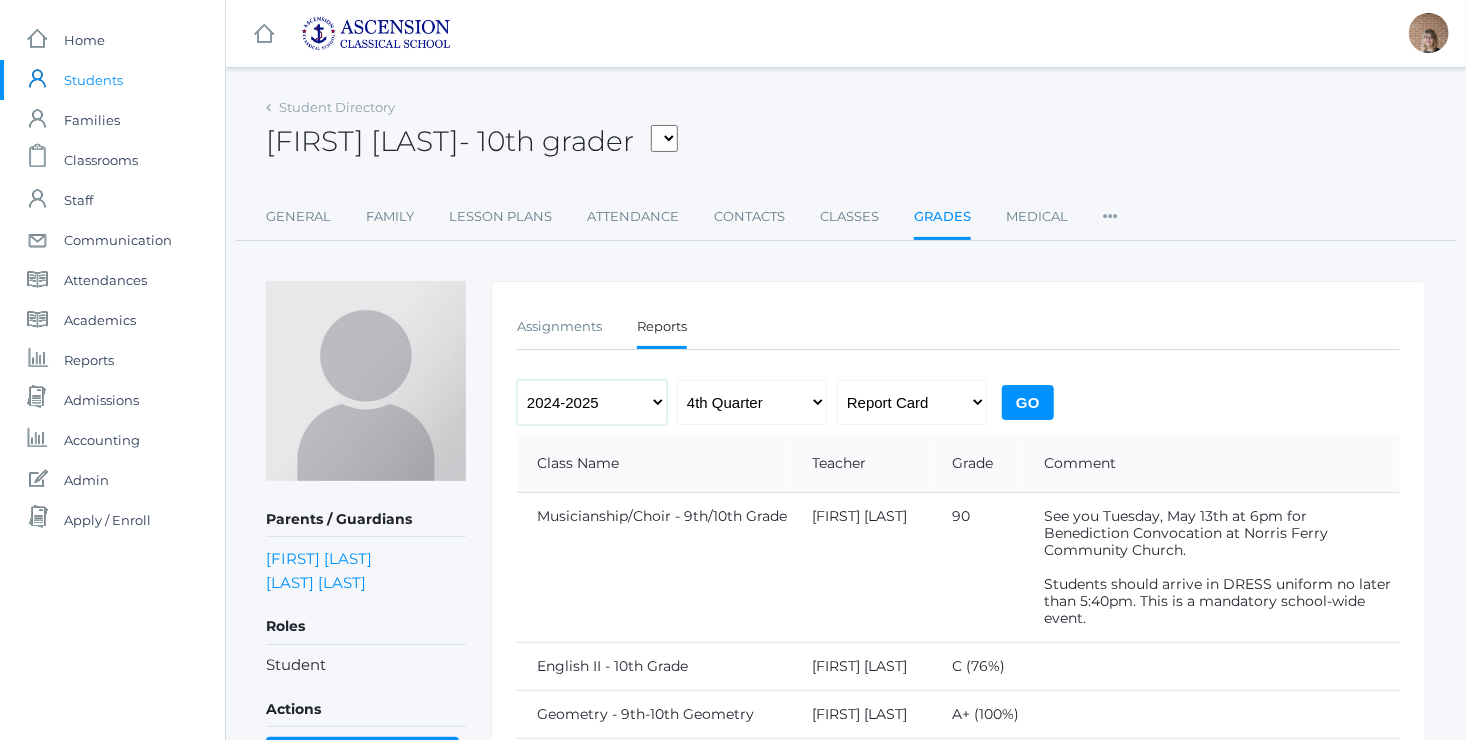 click on "2022-2023
2023-2024
2024-2025" at bounding box center (592, 402) 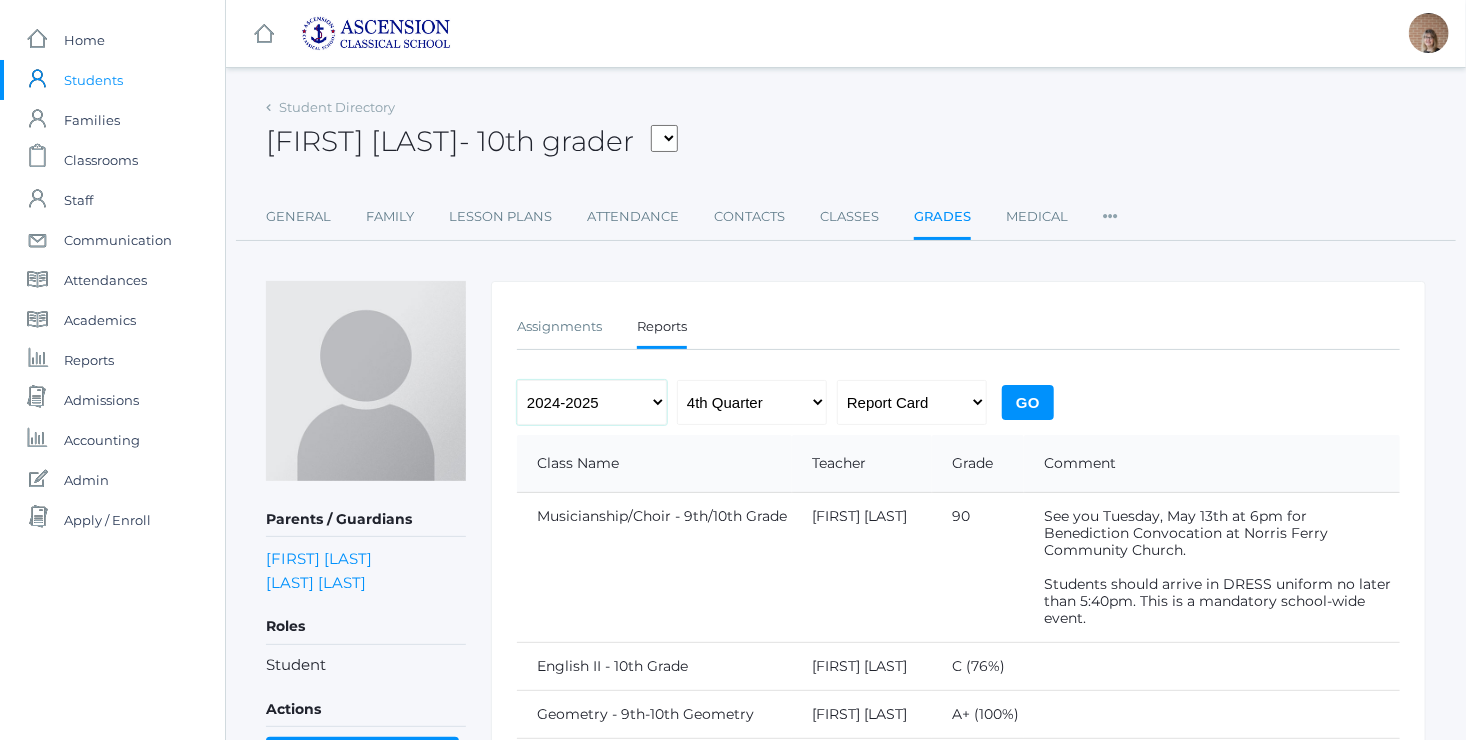 select on "2023-2024" 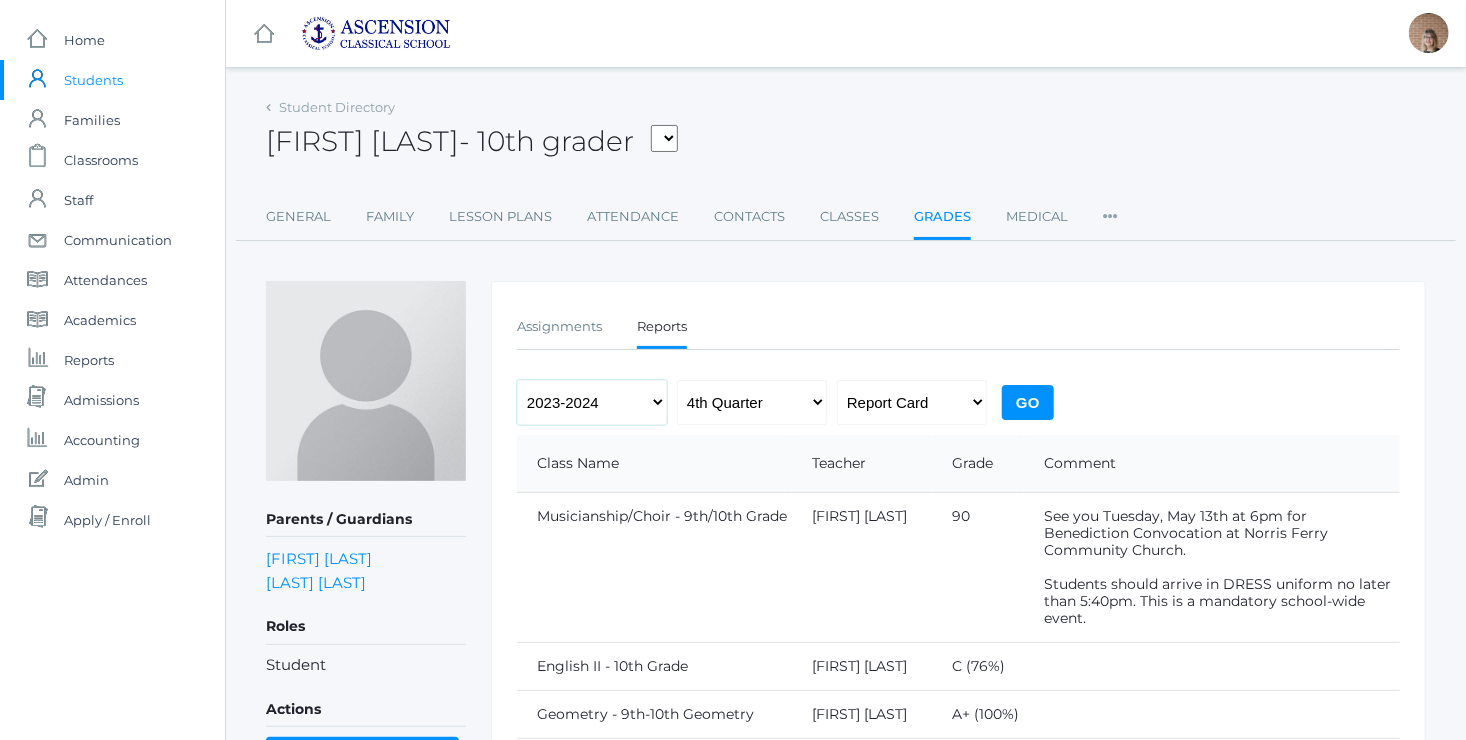 click on "2022-2023
2023-2024
2024-2025" at bounding box center [592, 402] 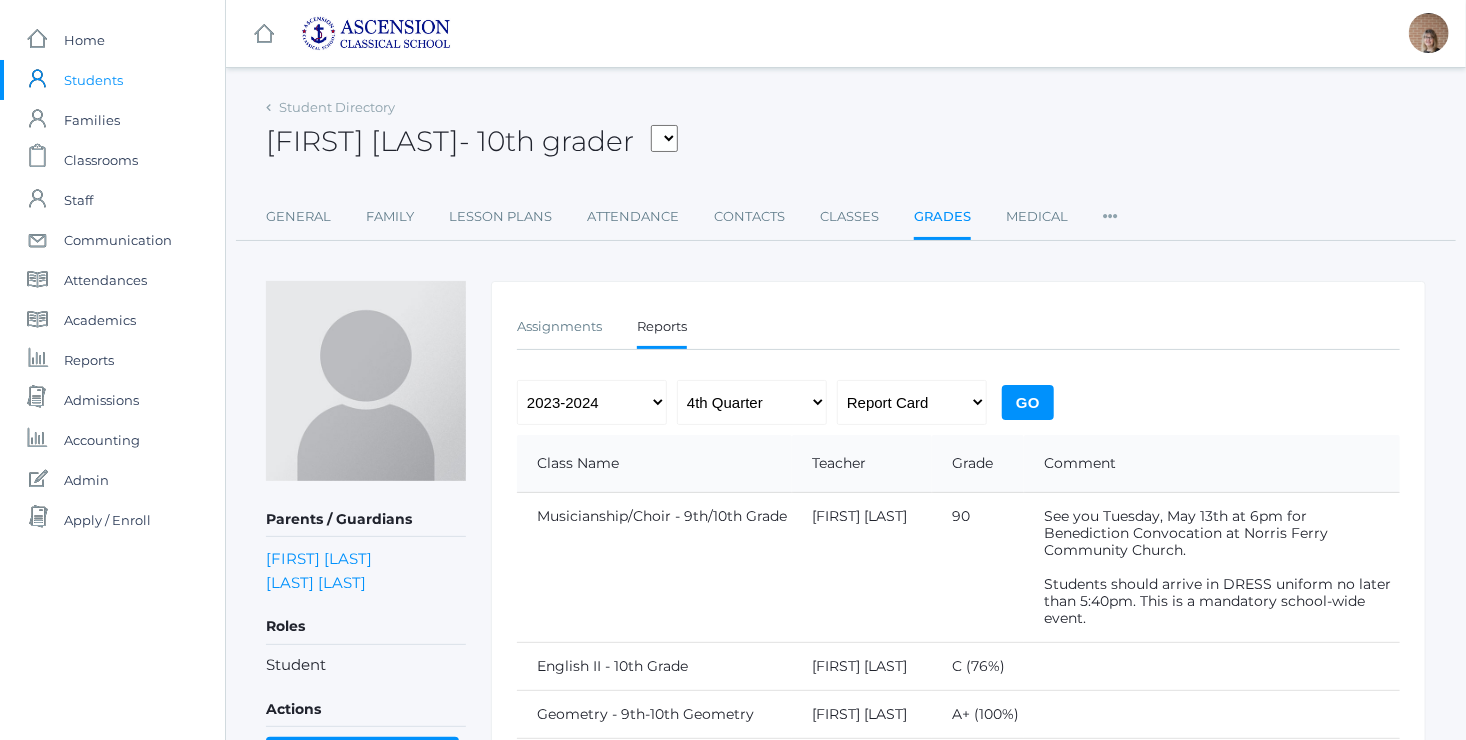click on "Go" at bounding box center (1028, 402) 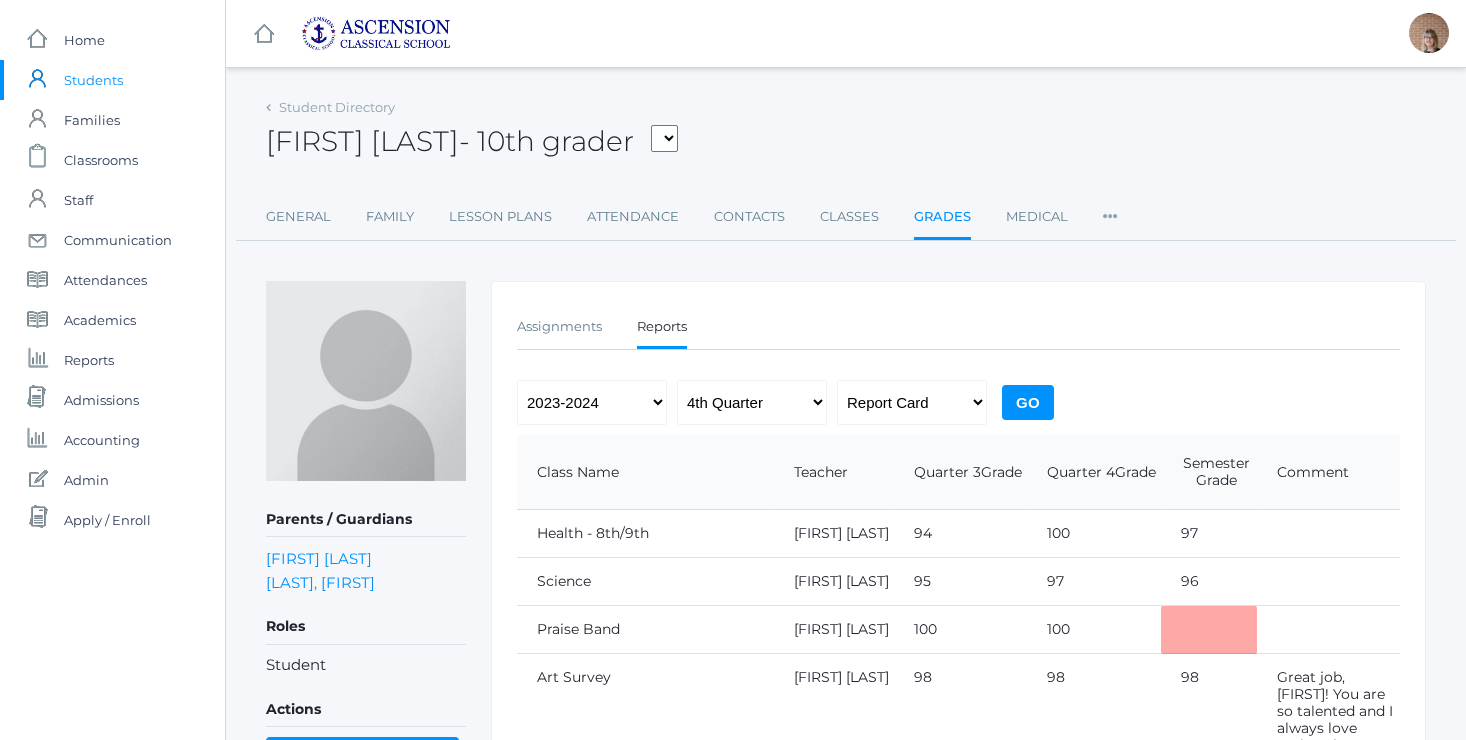 scroll, scrollTop: 0, scrollLeft: 0, axis: both 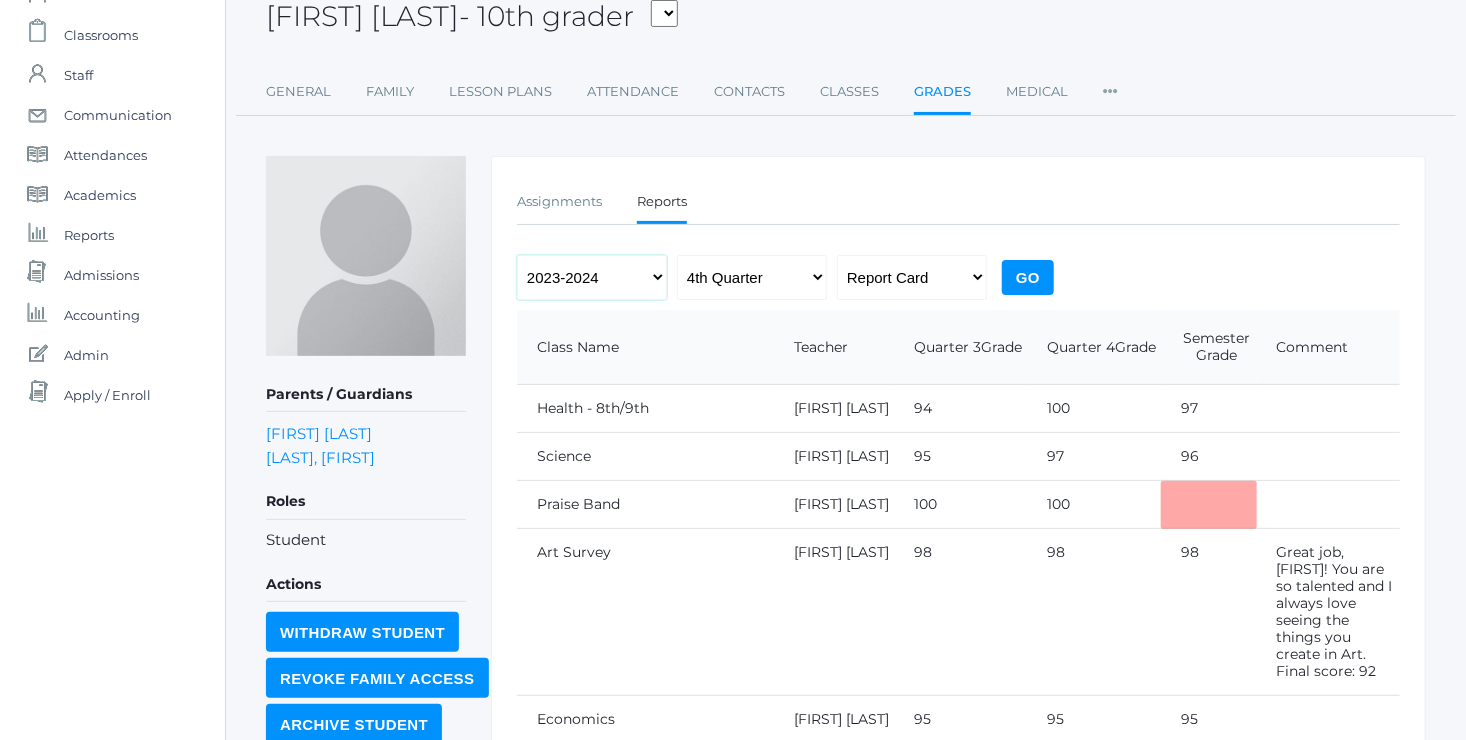 click on "2022-2023
2023-2024
2024-2025" at bounding box center [592, 277] 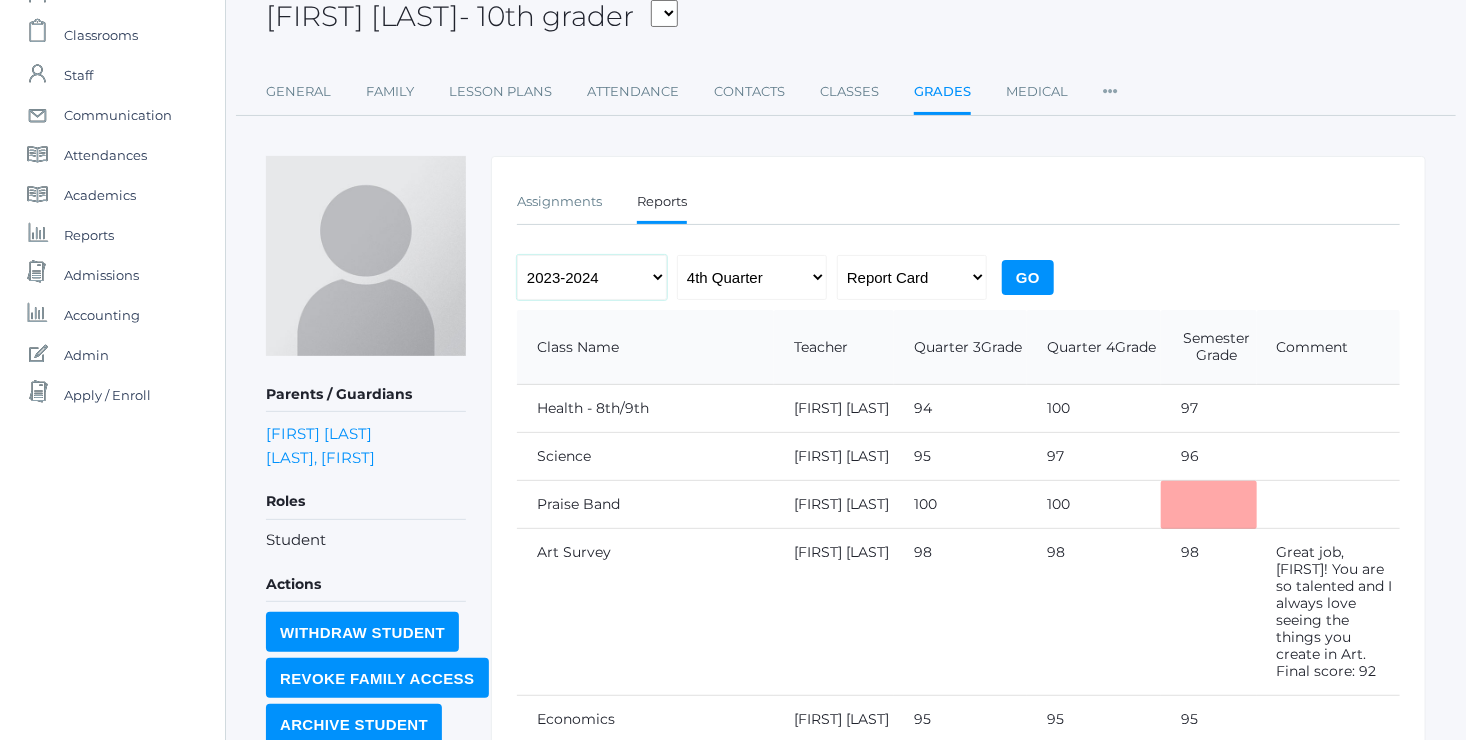 select on "2022-2023" 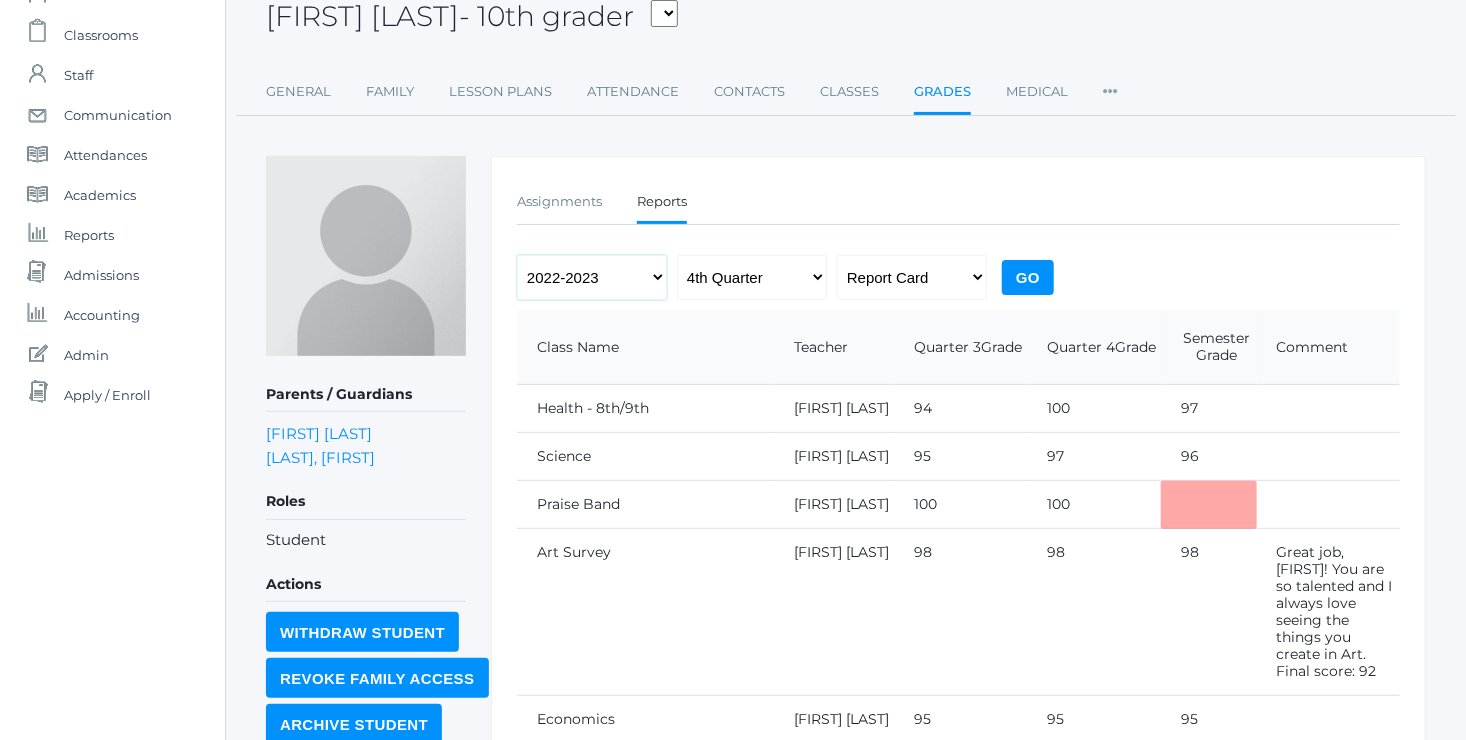 click on "2022-2023
2023-2024
2024-2025" at bounding box center (592, 277) 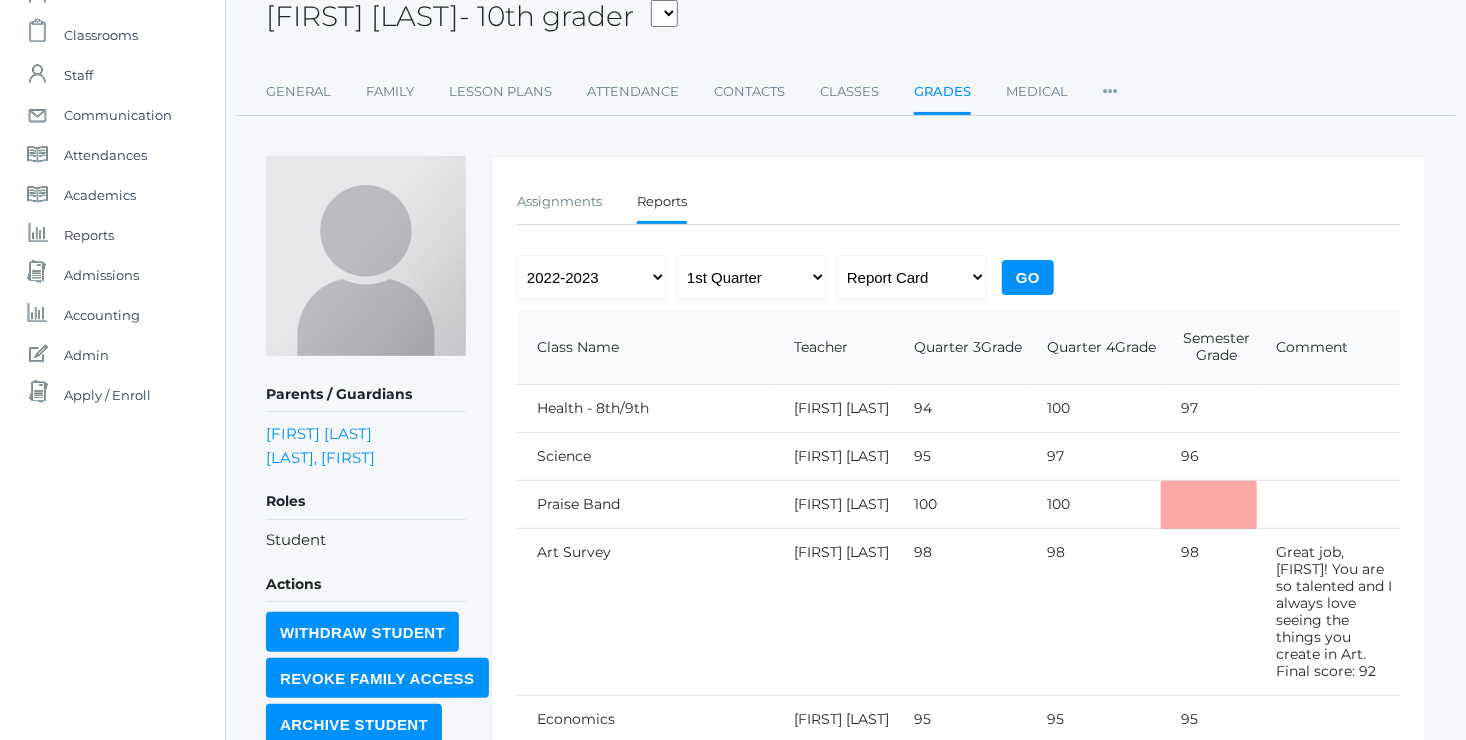 click on "Go" at bounding box center (1028, 277) 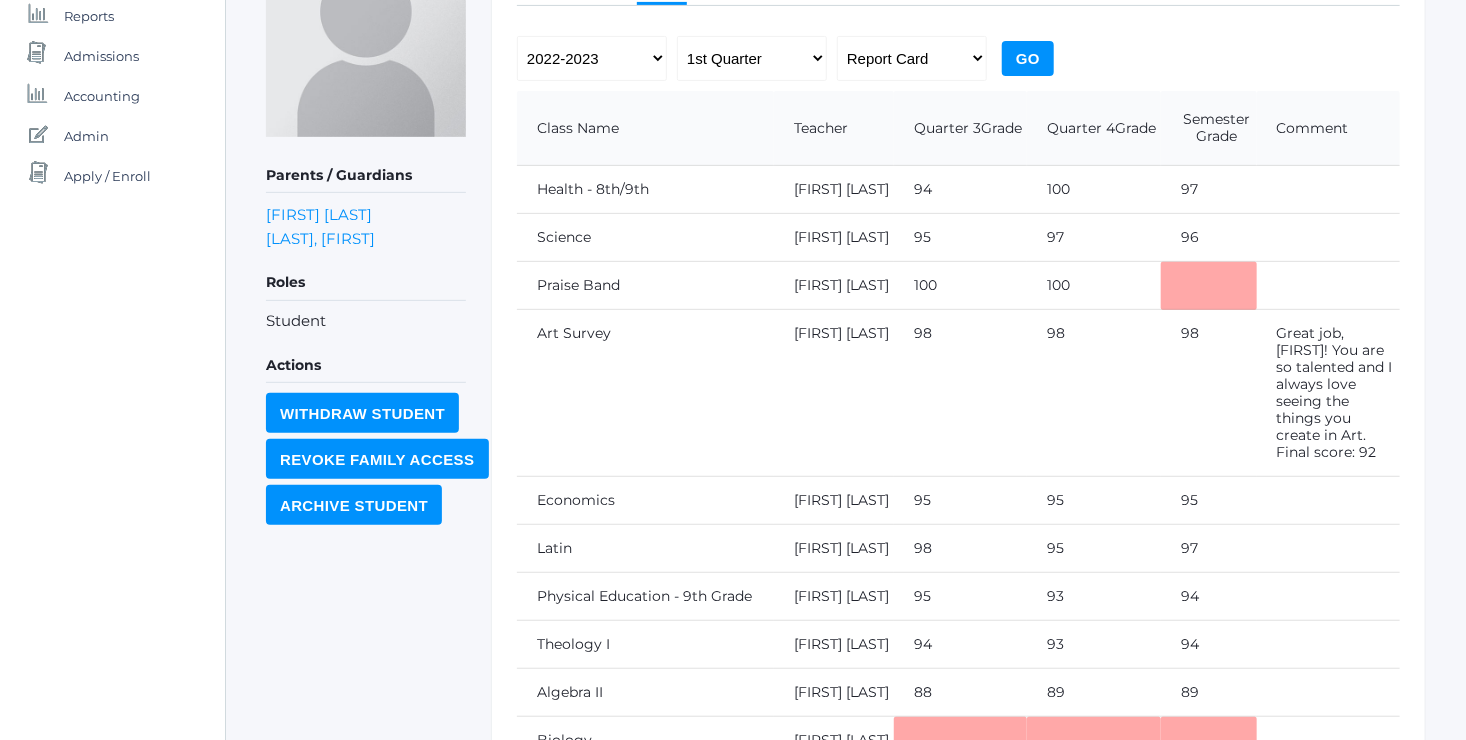scroll, scrollTop: 355, scrollLeft: 0, axis: vertical 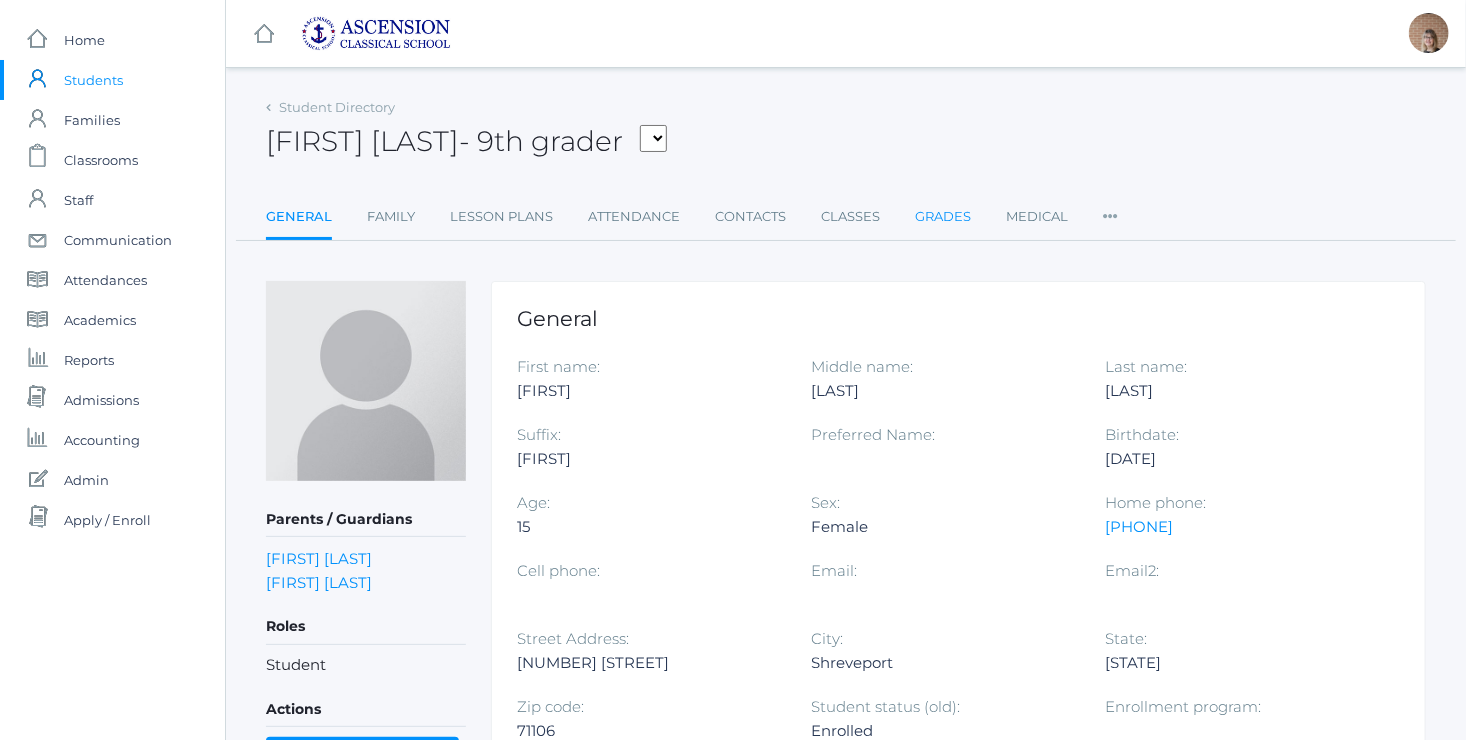 click on "Grades" at bounding box center [943, 217] 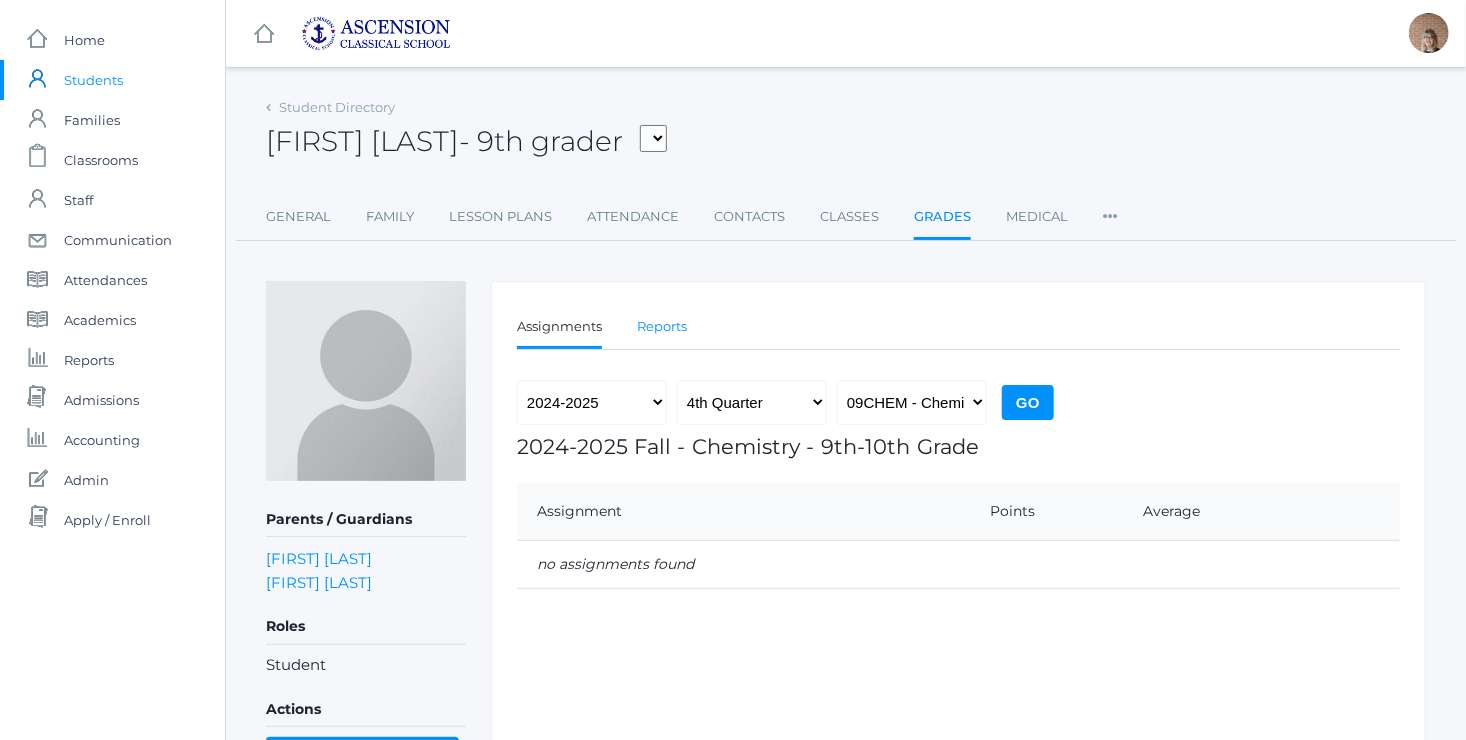 click on "Reports" at bounding box center (662, 327) 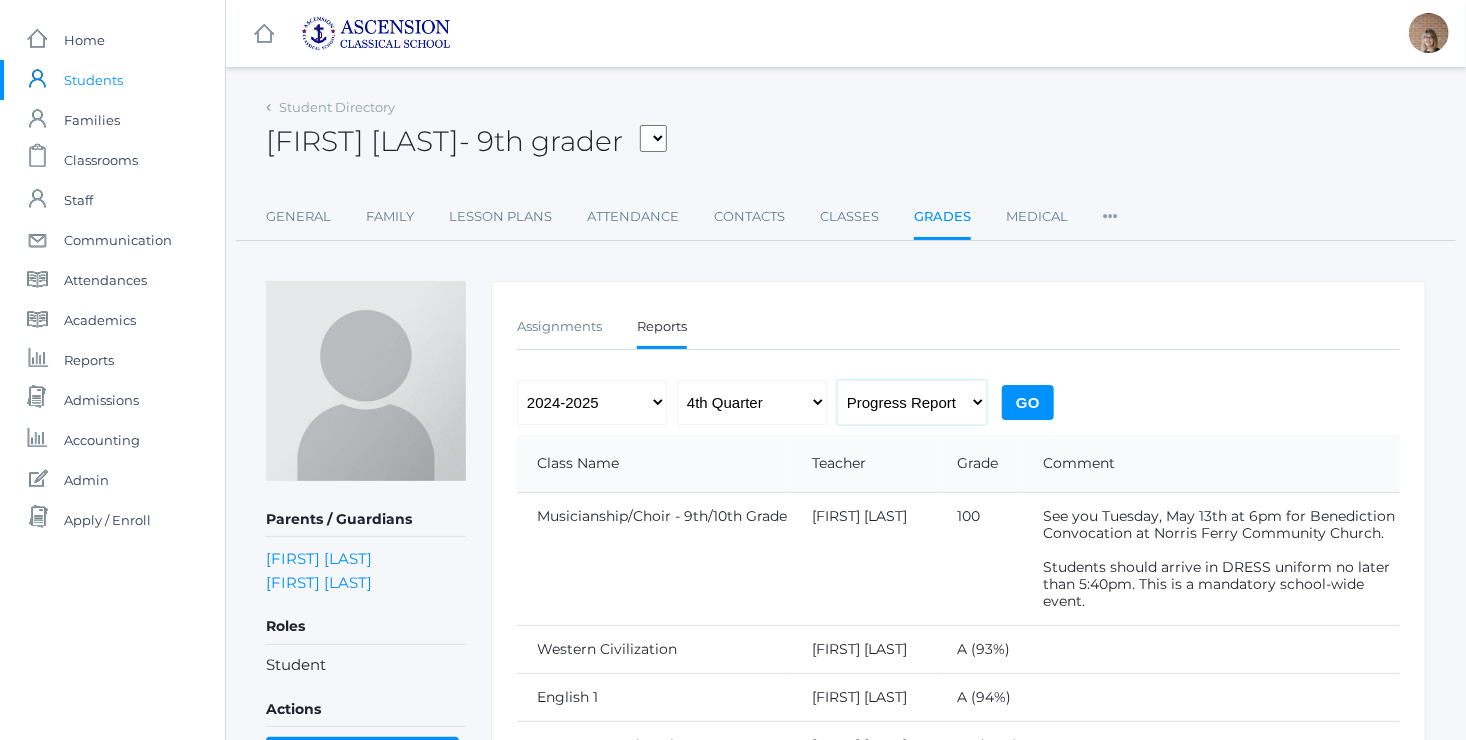 click on "Progress Report
Report Card" at bounding box center [912, 402] 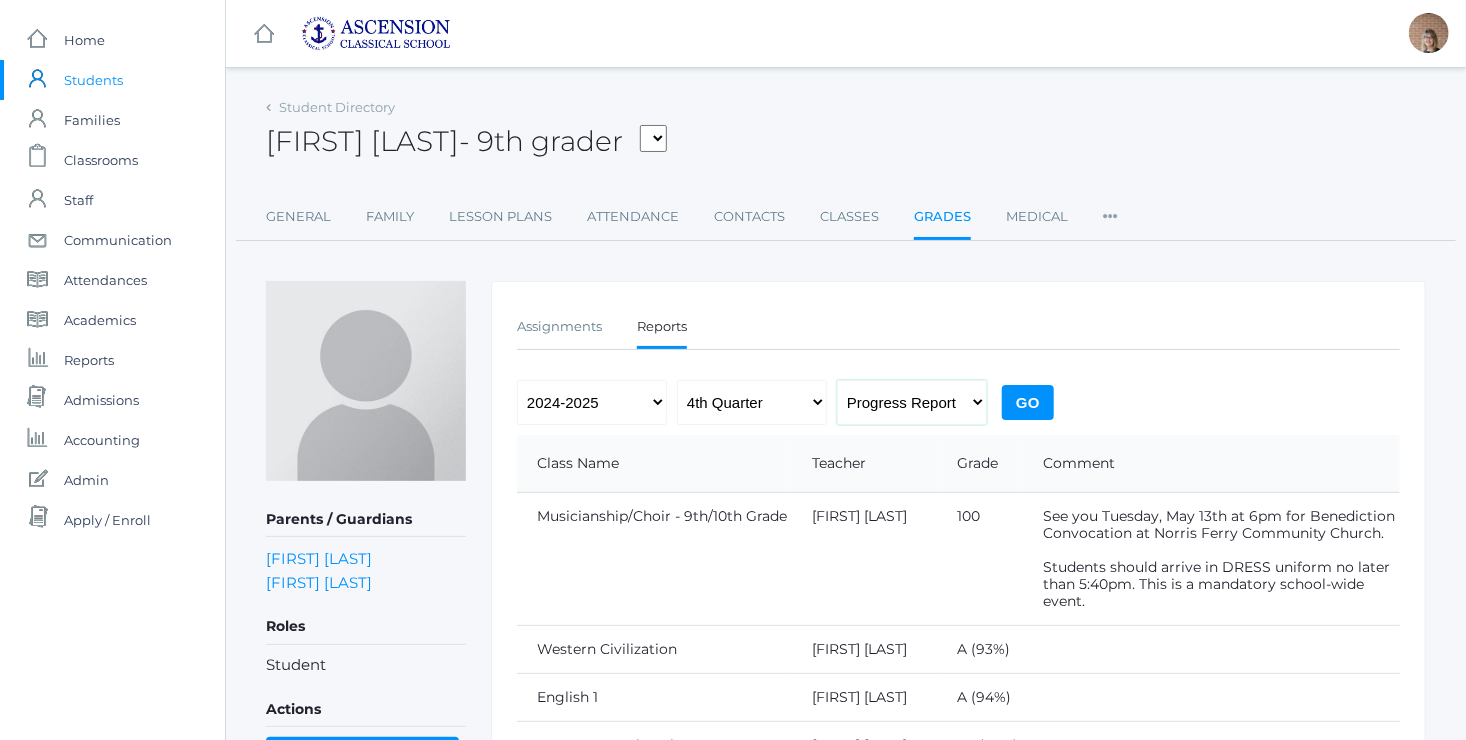 select on "report" 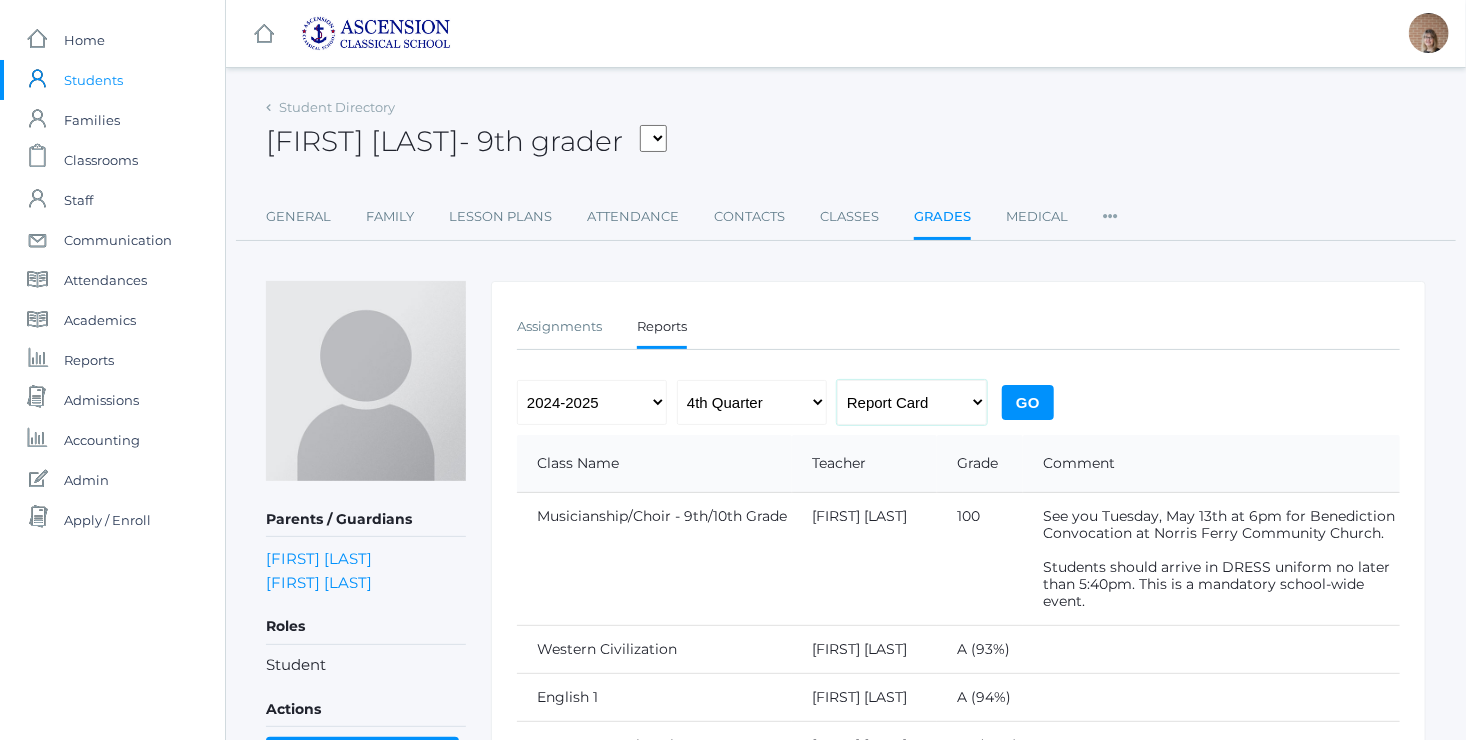 click on "Progress Report
Report Card" at bounding box center [912, 402] 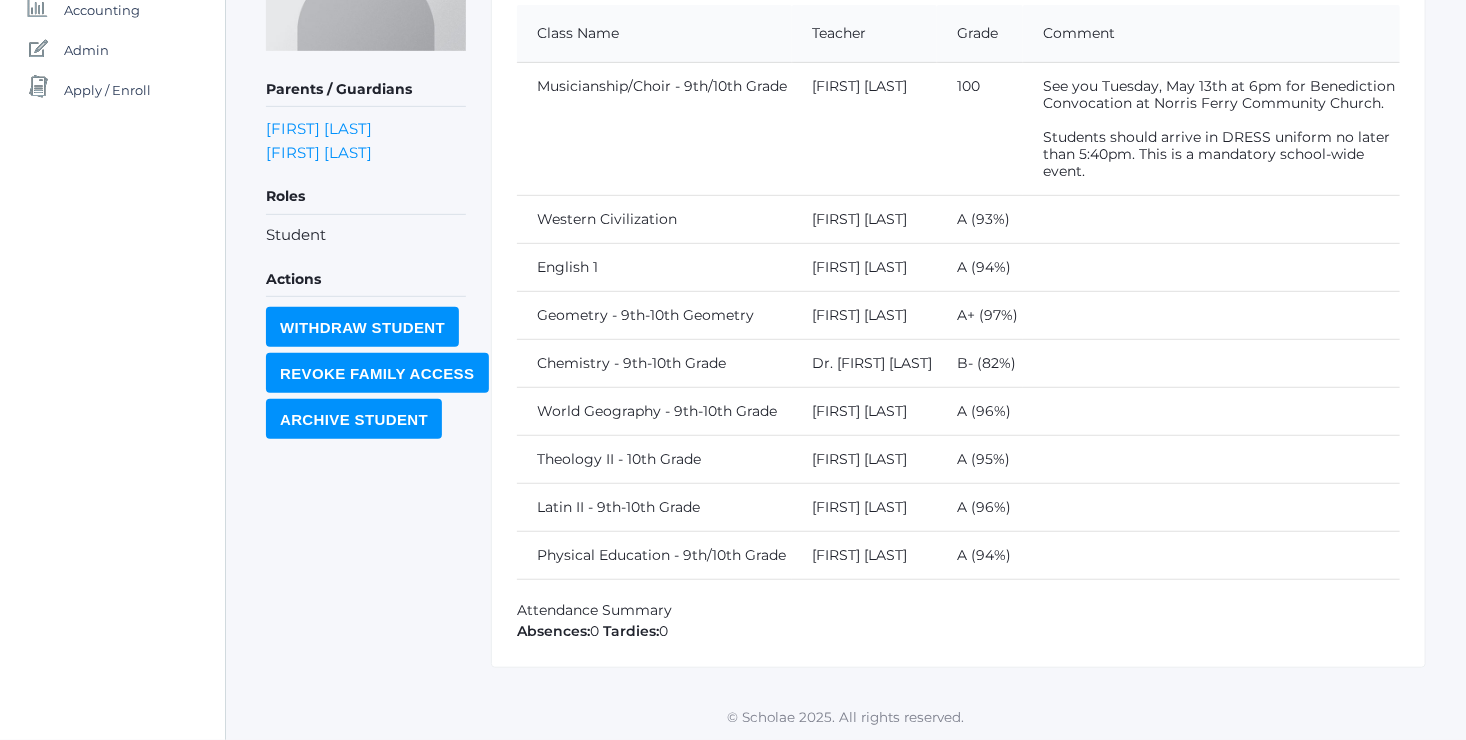 scroll, scrollTop: 0, scrollLeft: 0, axis: both 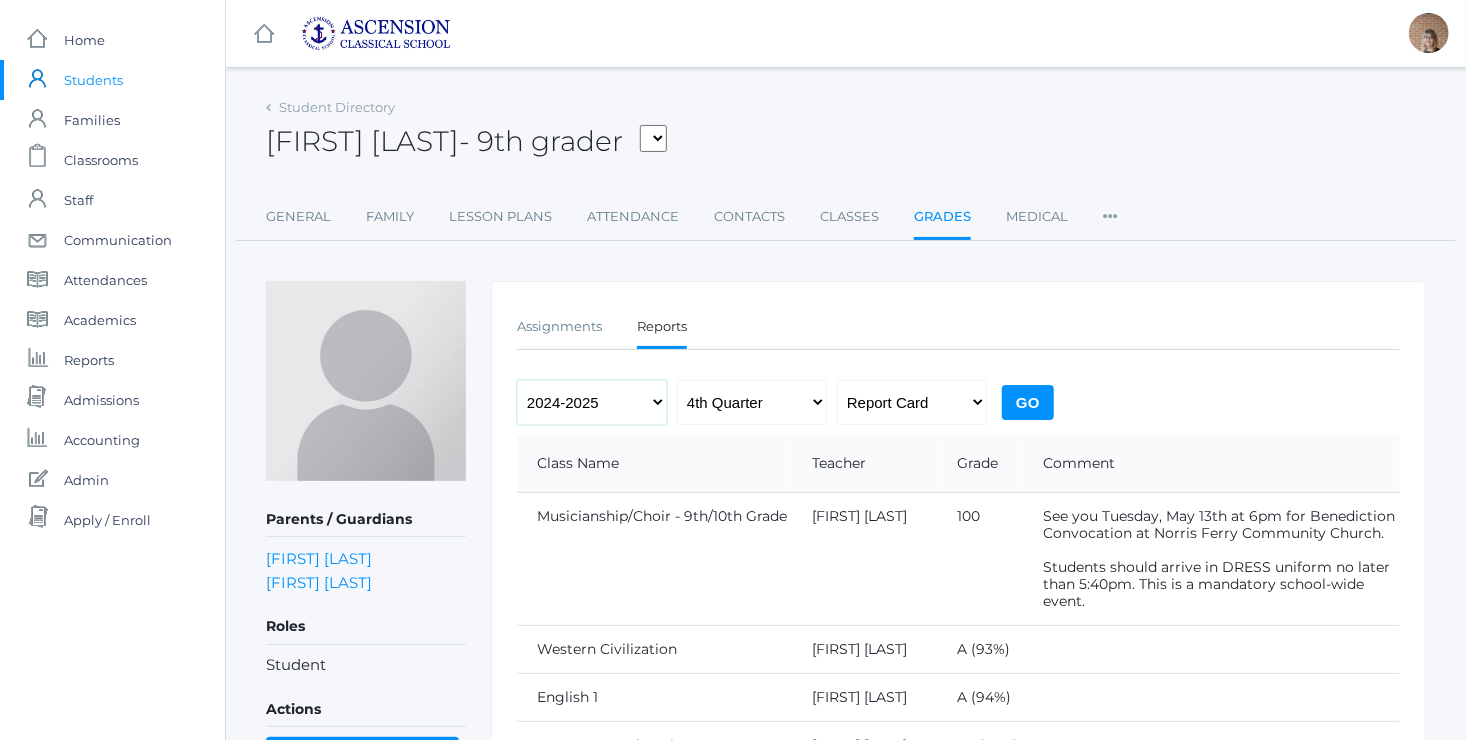 click on "2022-2023
2023-2024
2024-2025" at bounding box center (592, 402) 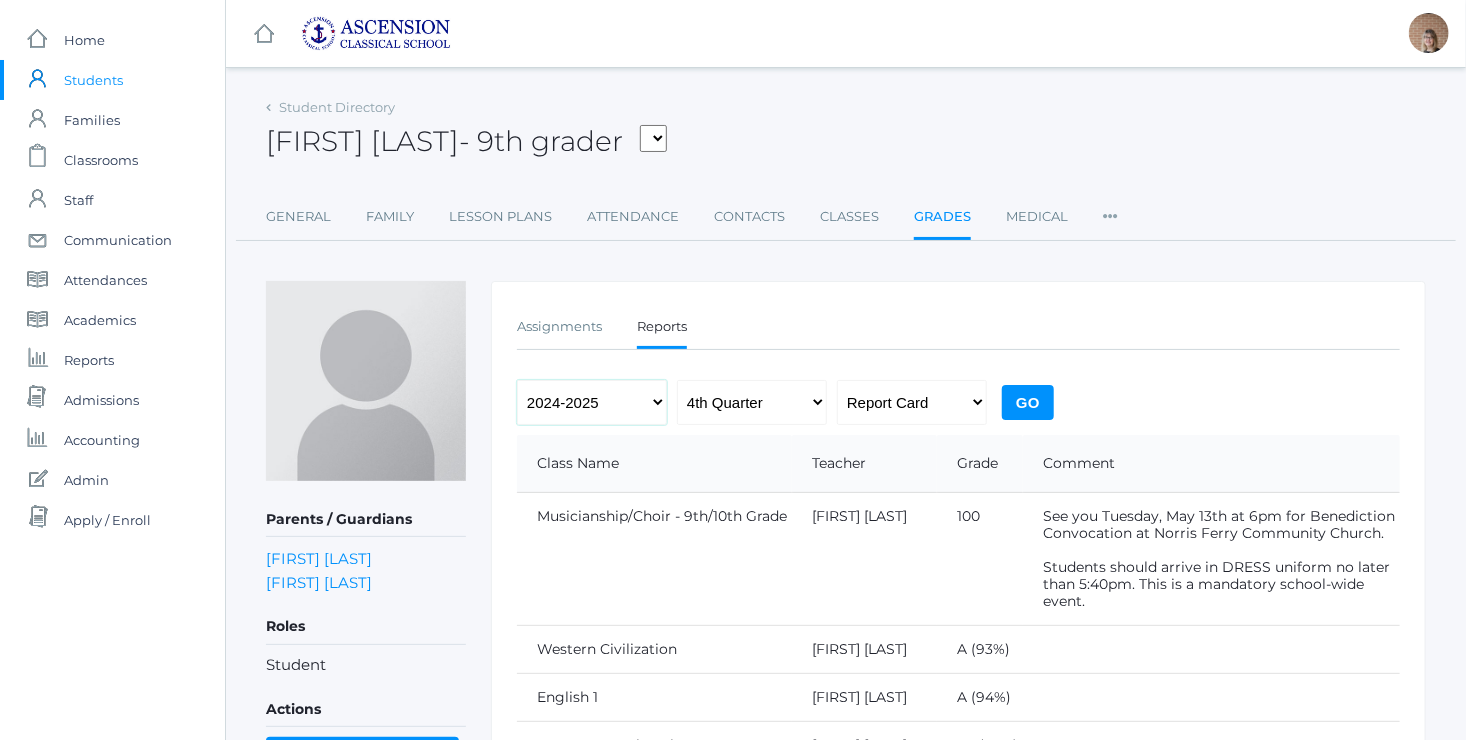 select on "2023-2024" 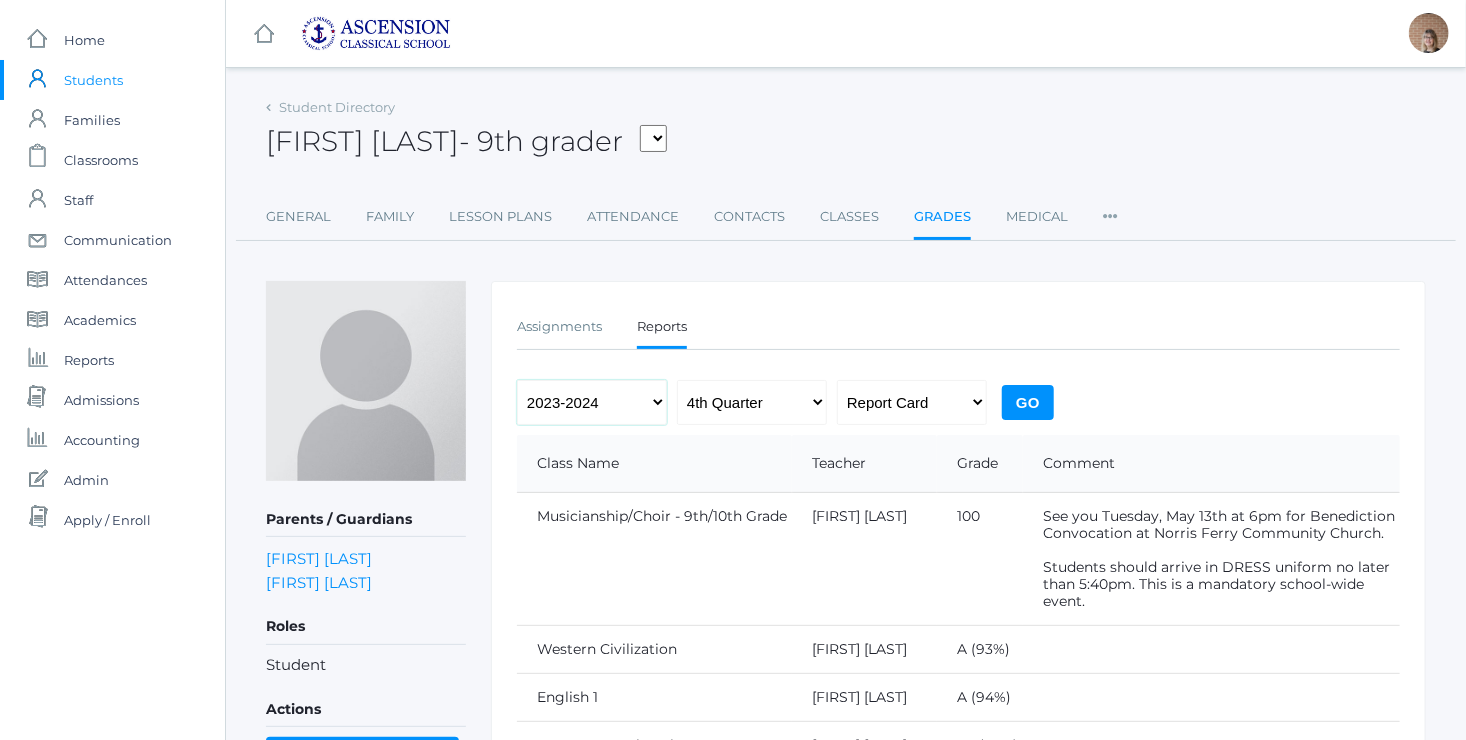 click on "2022-2023
2023-2024
2024-2025" at bounding box center [592, 402] 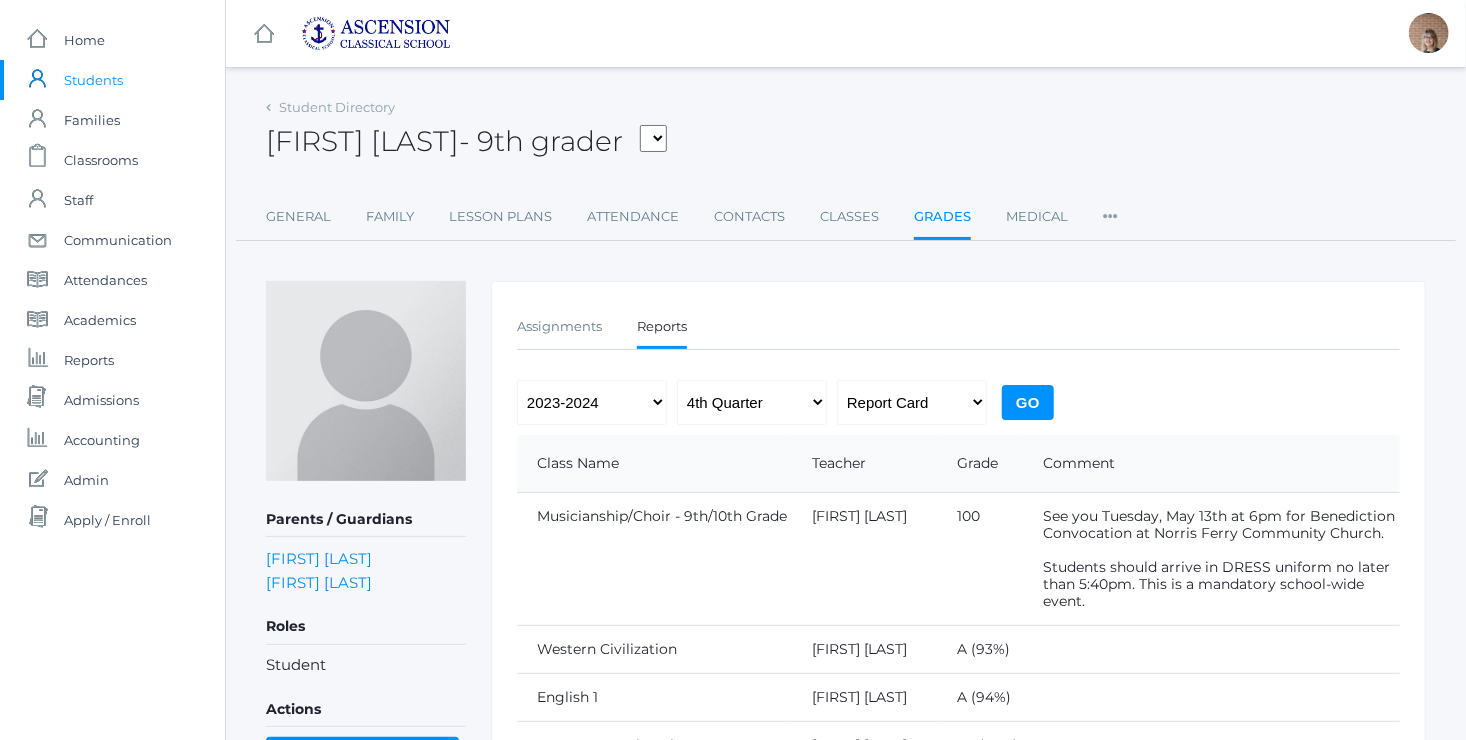 click on "Go" at bounding box center (1028, 402) 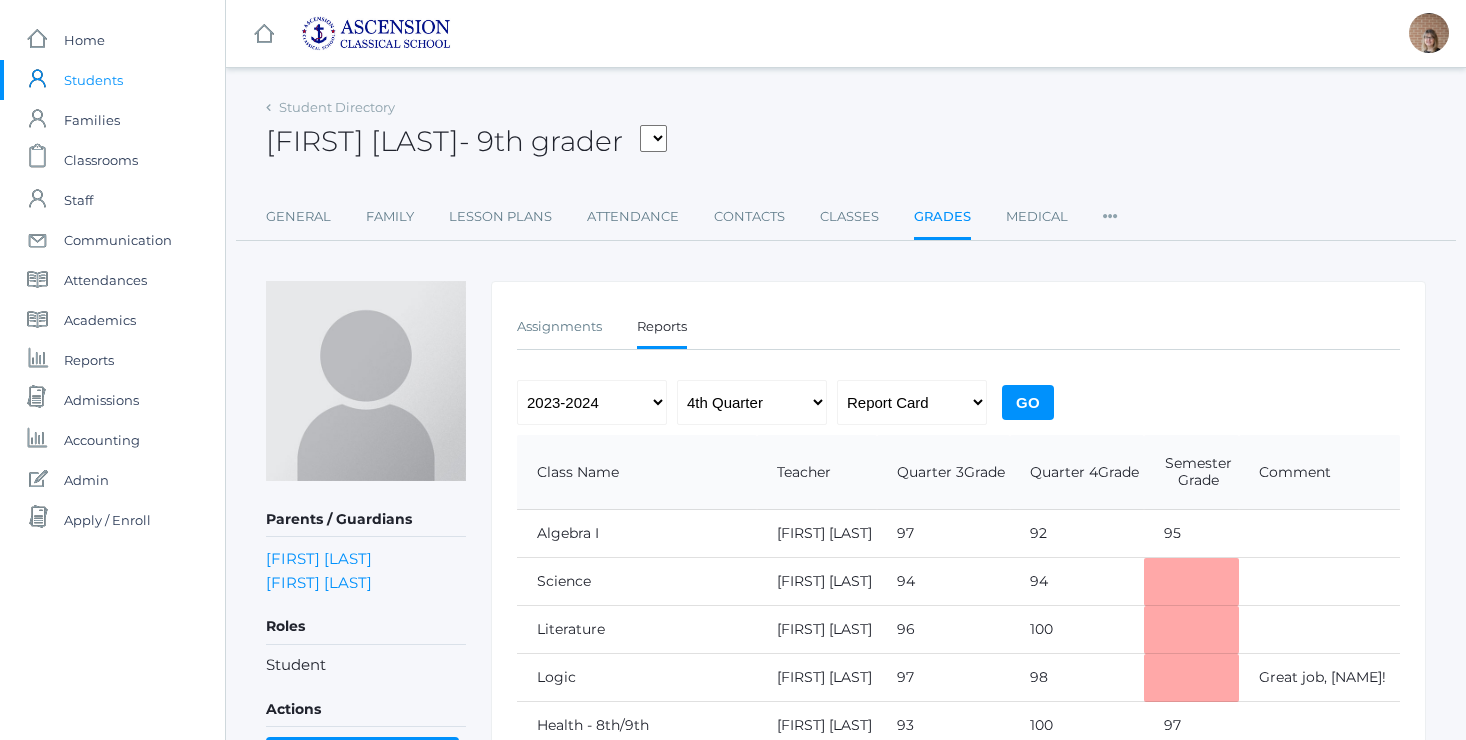 scroll, scrollTop: 0, scrollLeft: 0, axis: both 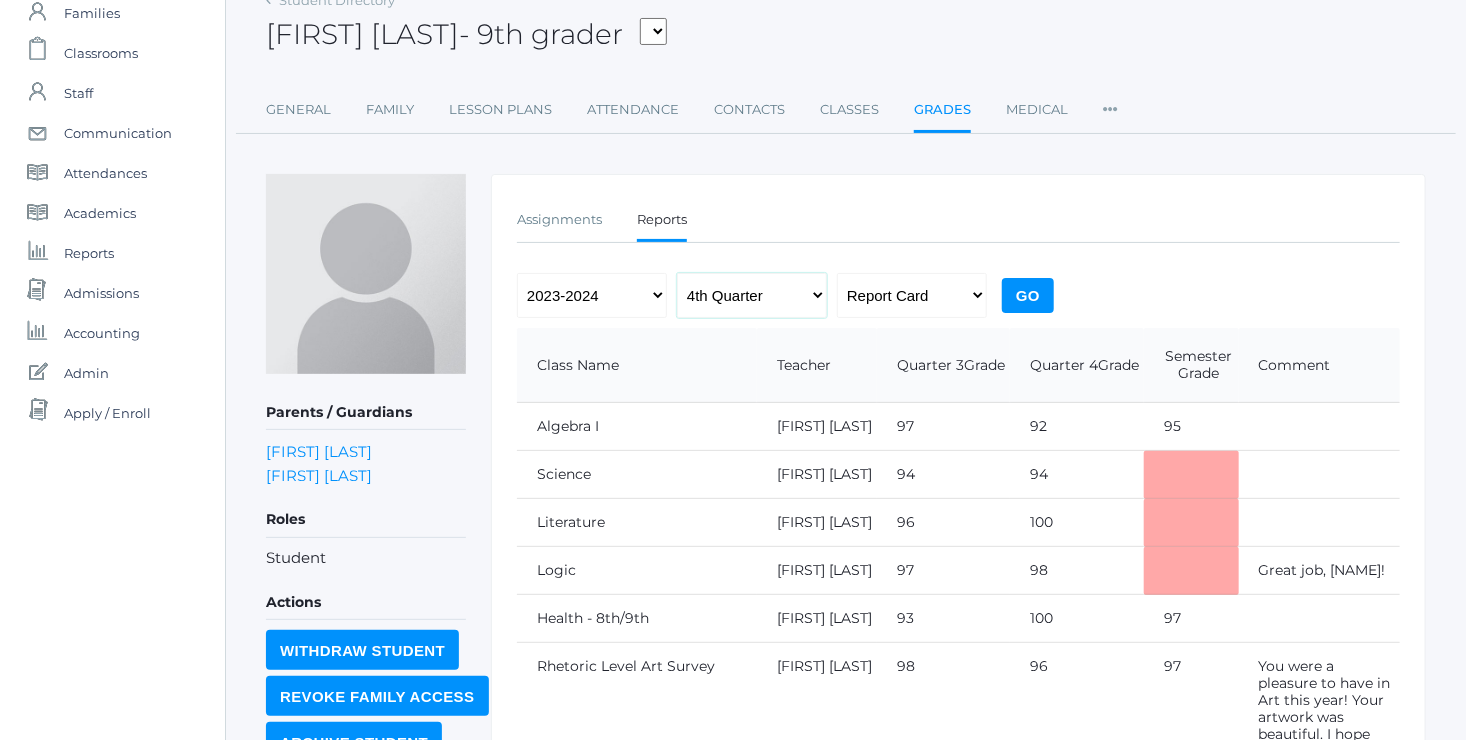 click on "1st Quarter
2nd Quarter
3rd Quarter
4th Quarter" at bounding box center [752, 295] 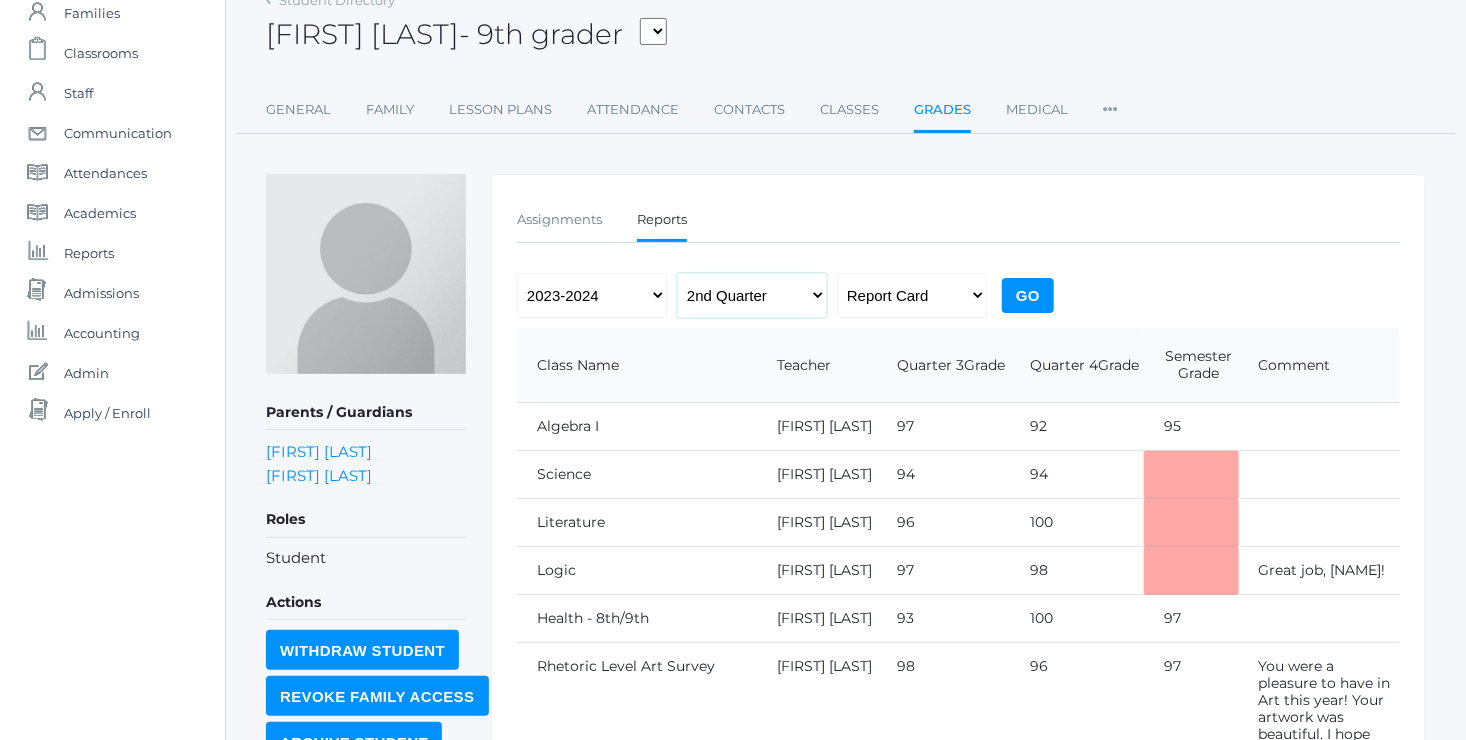 click on "1st Quarter
2nd Quarter
3rd Quarter
4th Quarter" at bounding box center [752, 295] 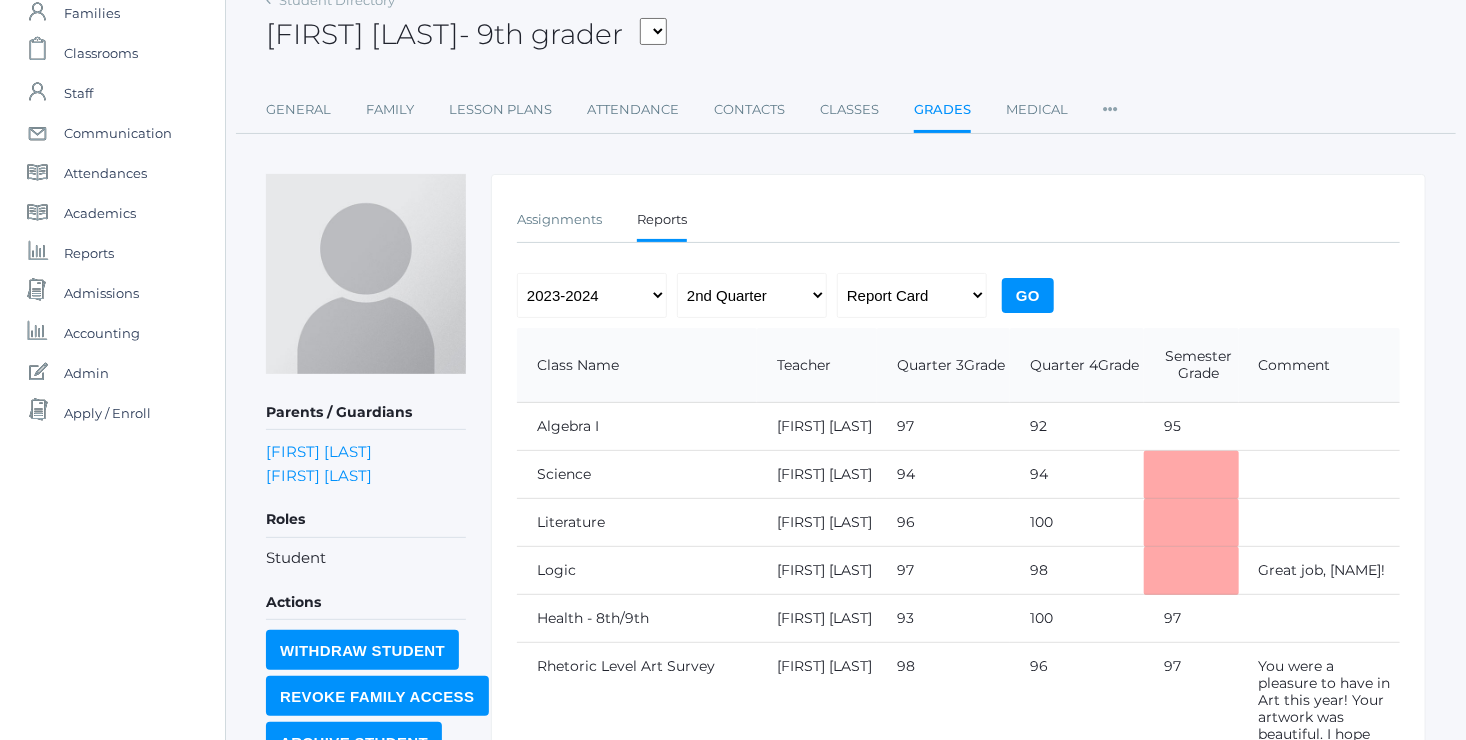 click on "Go" at bounding box center [1028, 295] 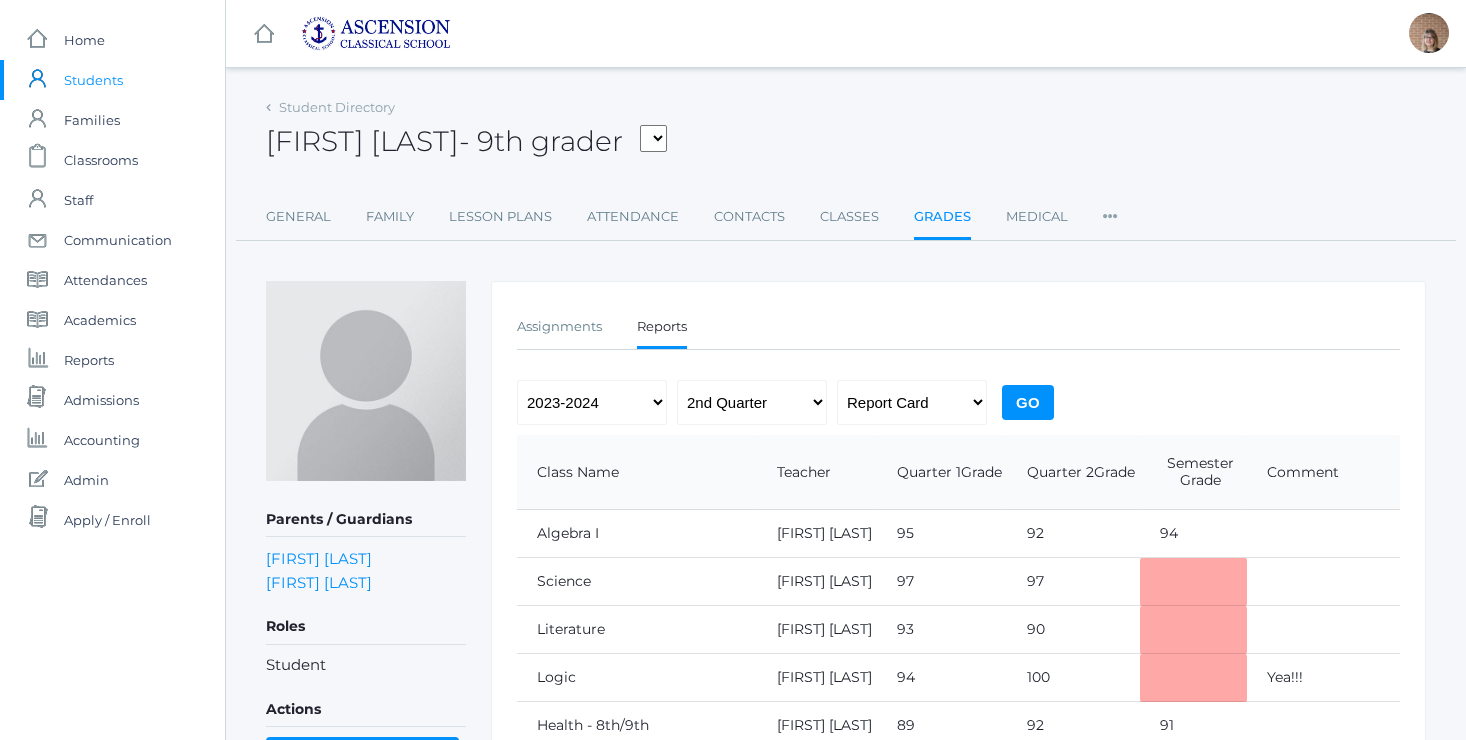 scroll, scrollTop: 0, scrollLeft: 0, axis: both 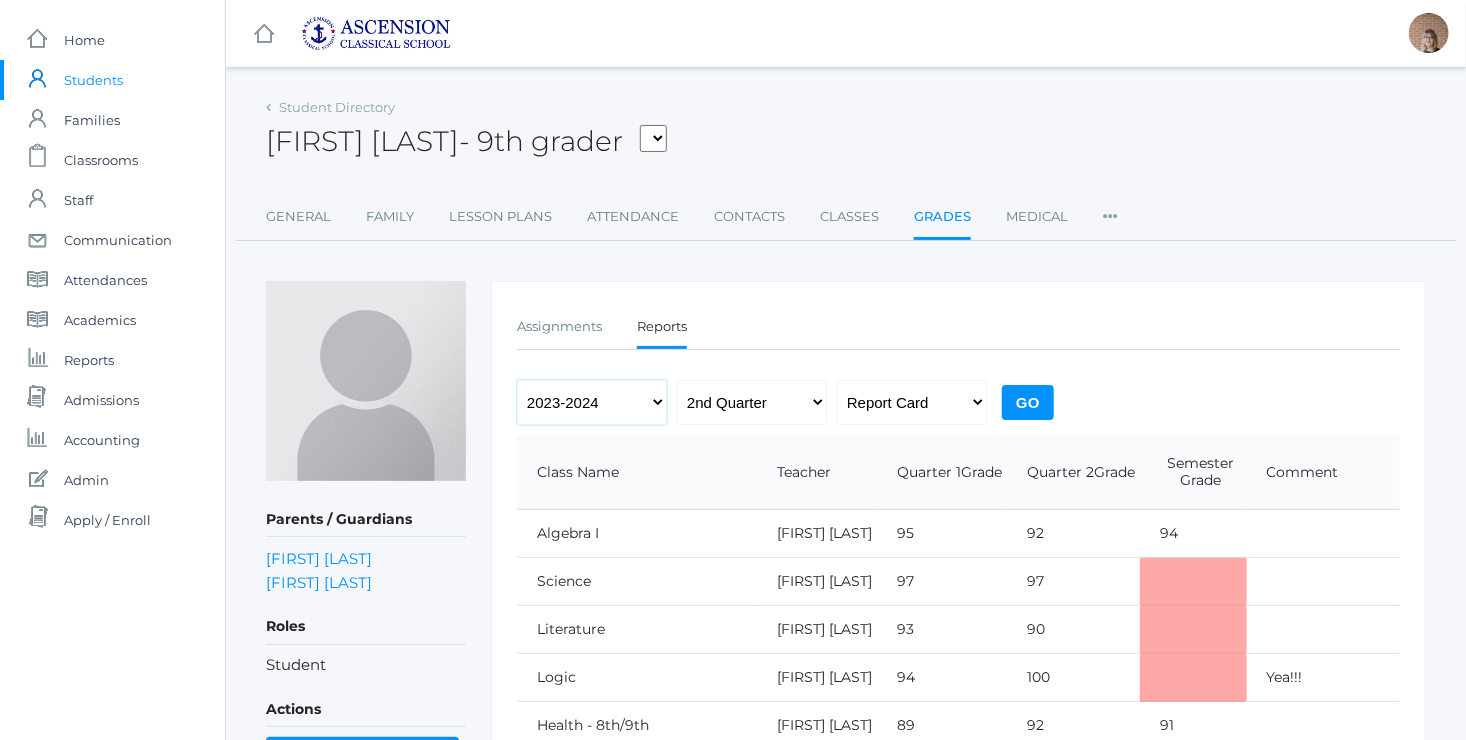 click on "2022-2023
2023-2024
2024-2025" at bounding box center (592, 402) 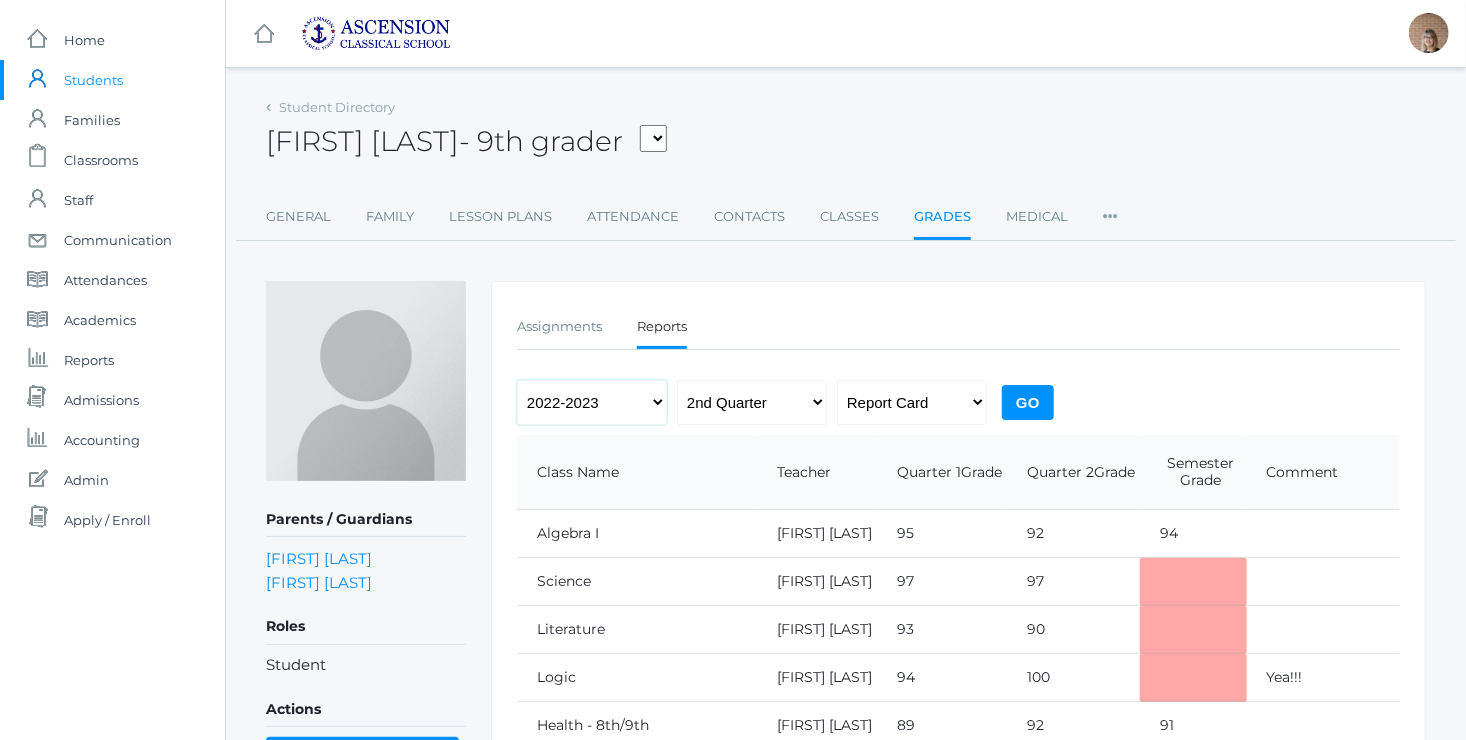 click on "2022-2023
2023-2024
2024-2025" at bounding box center (592, 402) 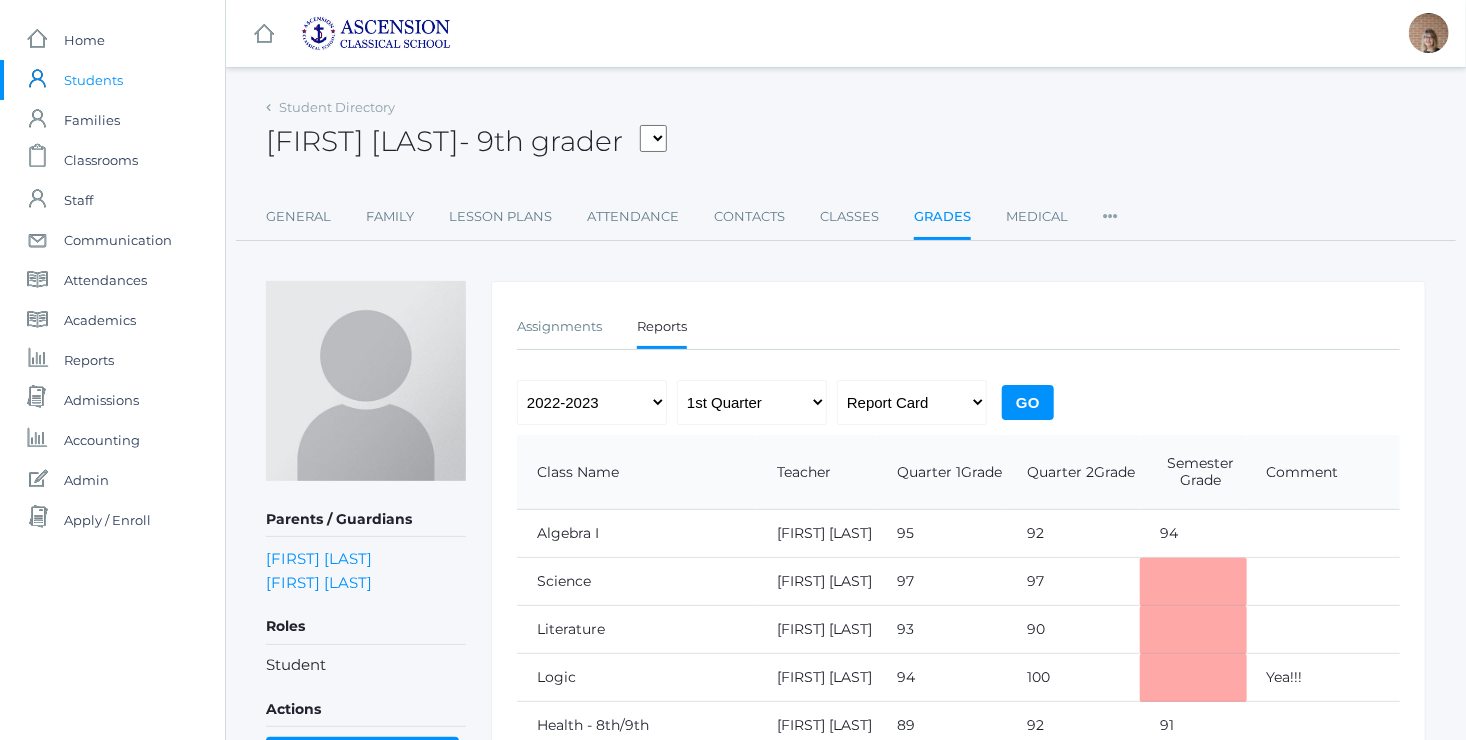 click on "Go" at bounding box center (1028, 402) 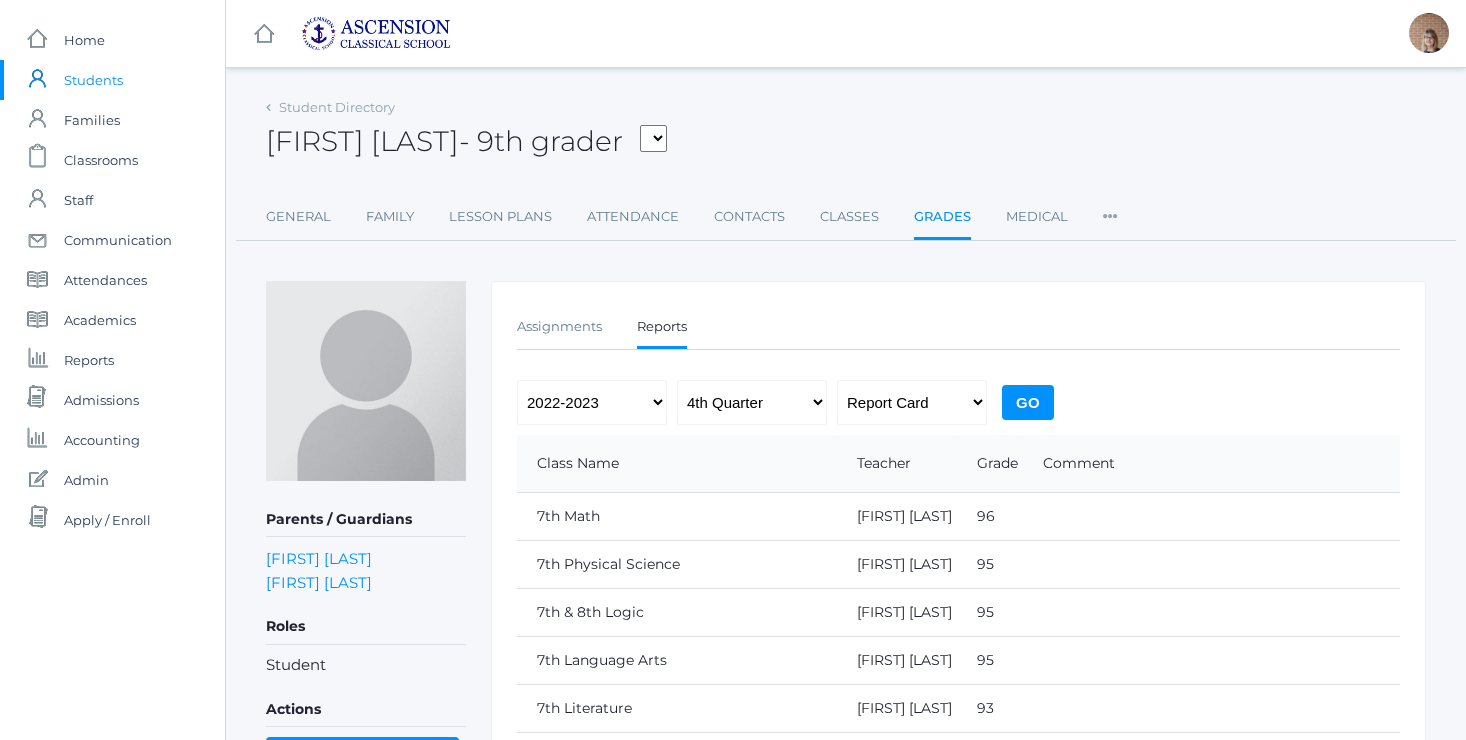 scroll, scrollTop: 0, scrollLeft: 0, axis: both 